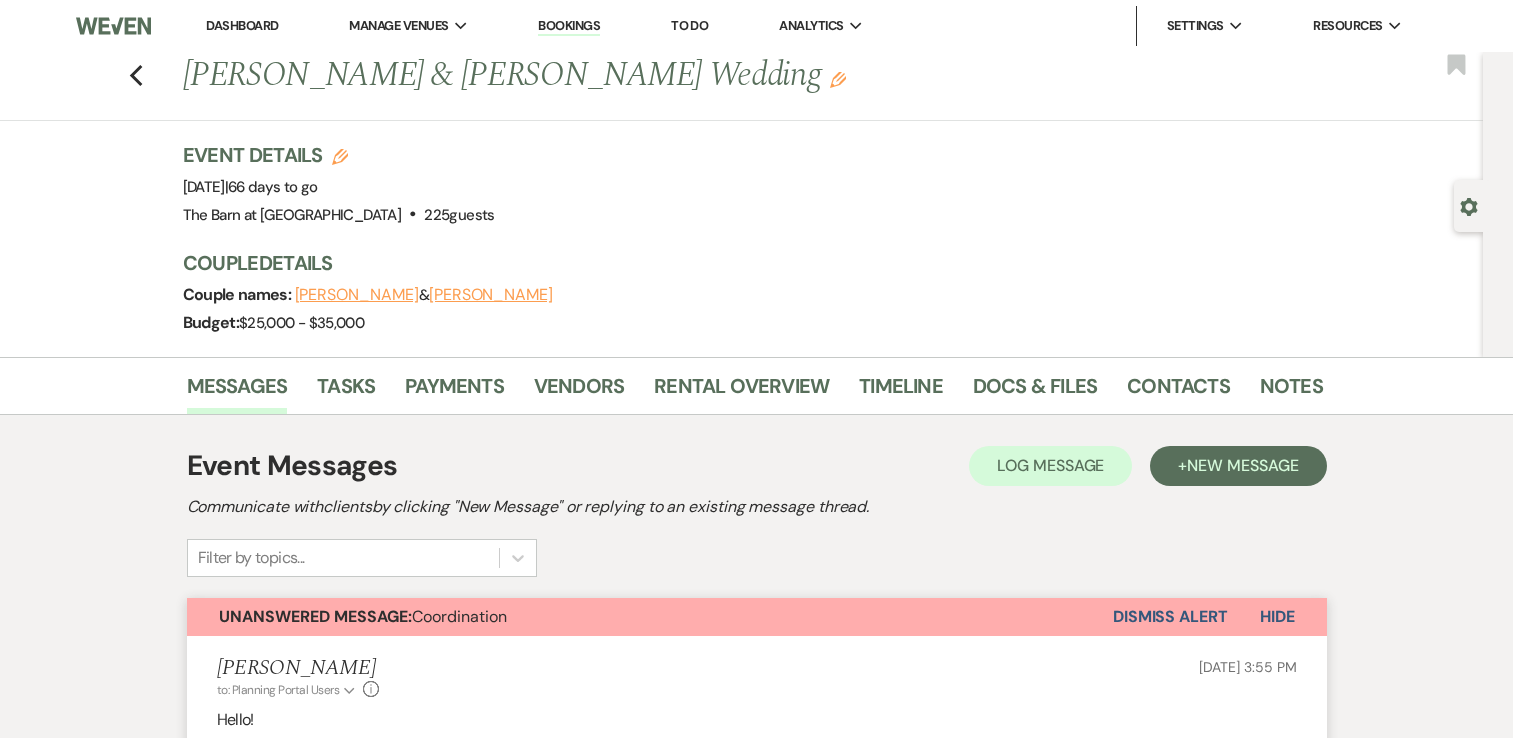 scroll, scrollTop: 600, scrollLeft: 0, axis: vertical 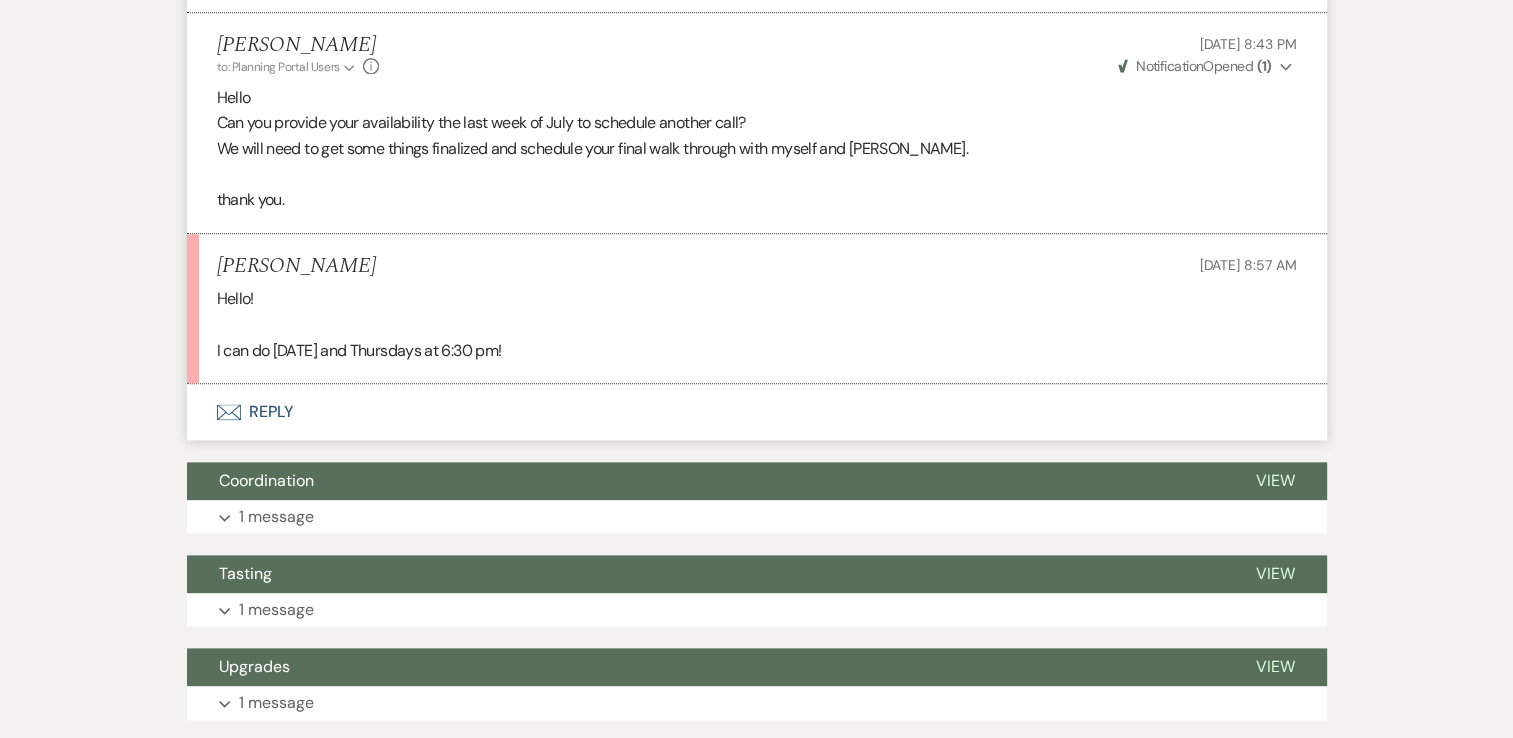 click on "Envelope Reply" at bounding box center [757, 412] 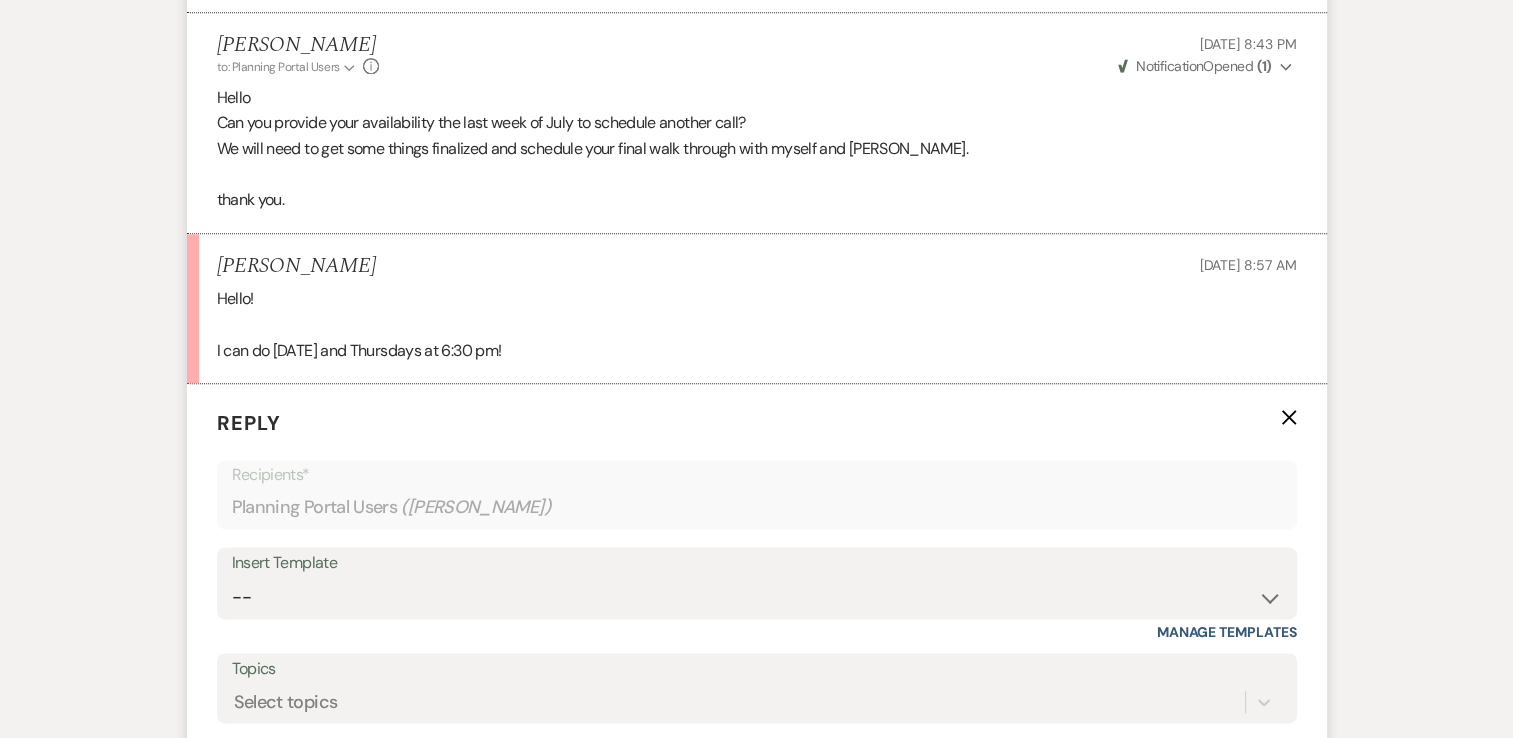scroll, scrollTop: 10216, scrollLeft: 0, axis: vertical 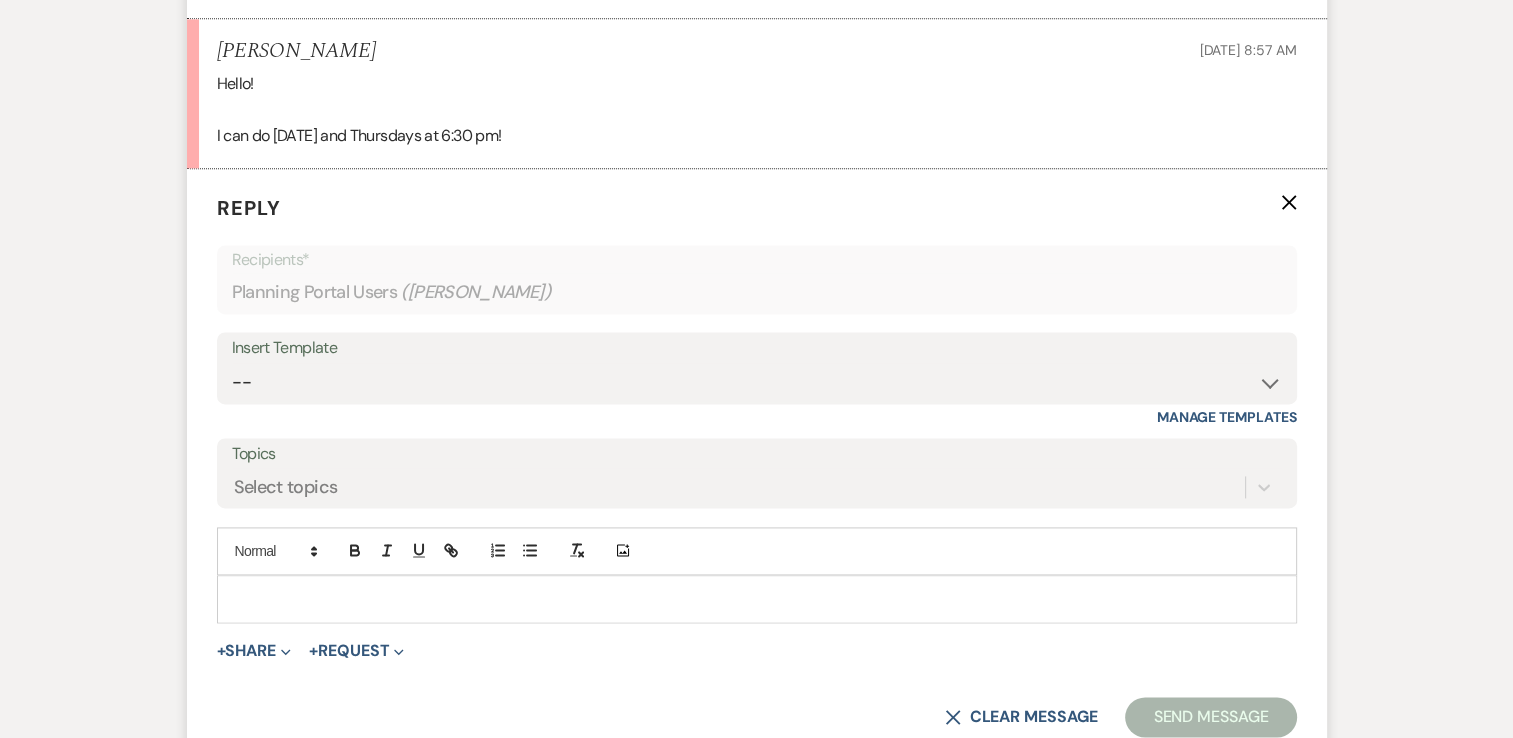 click at bounding box center (757, 599) 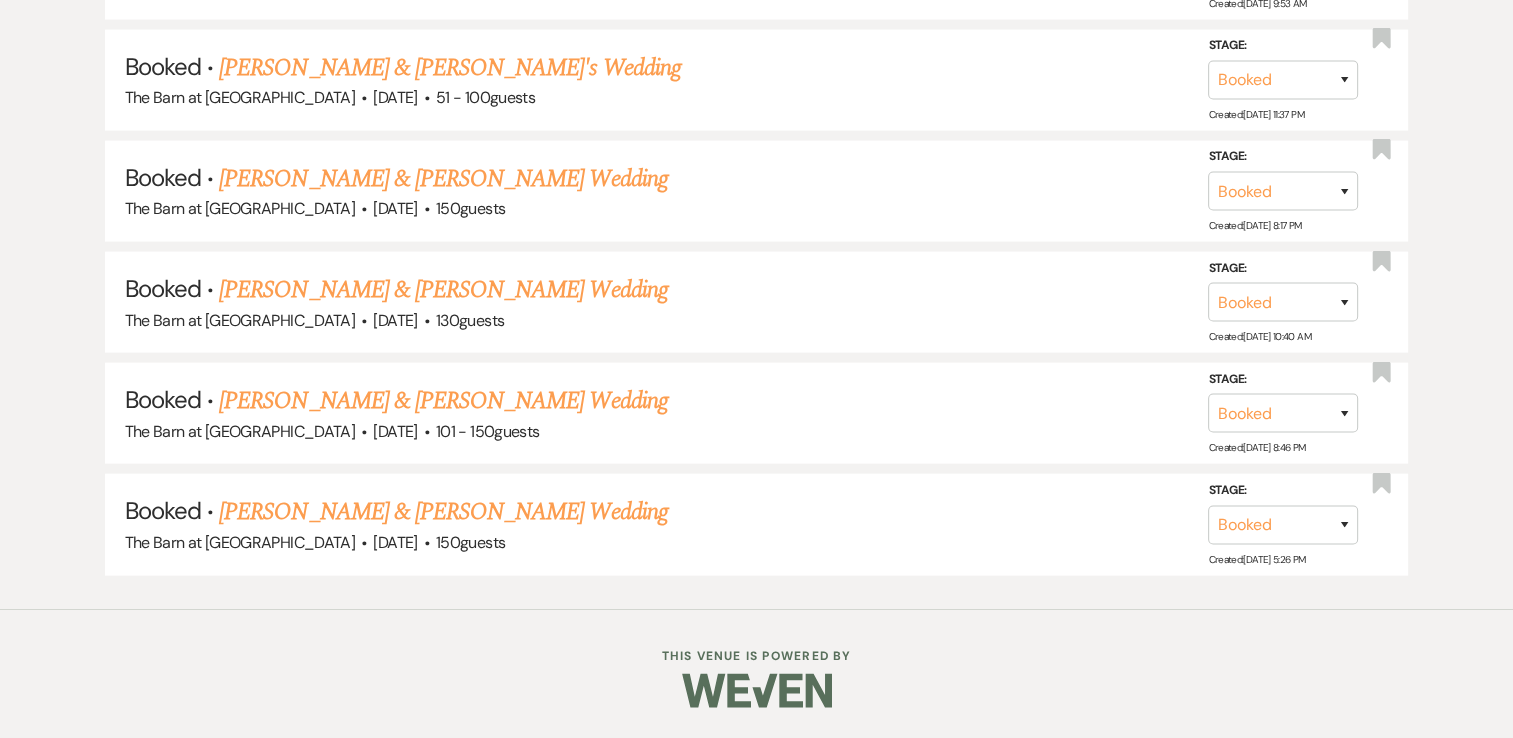 scroll, scrollTop: 500, scrollLeft: 0, axis: vertical 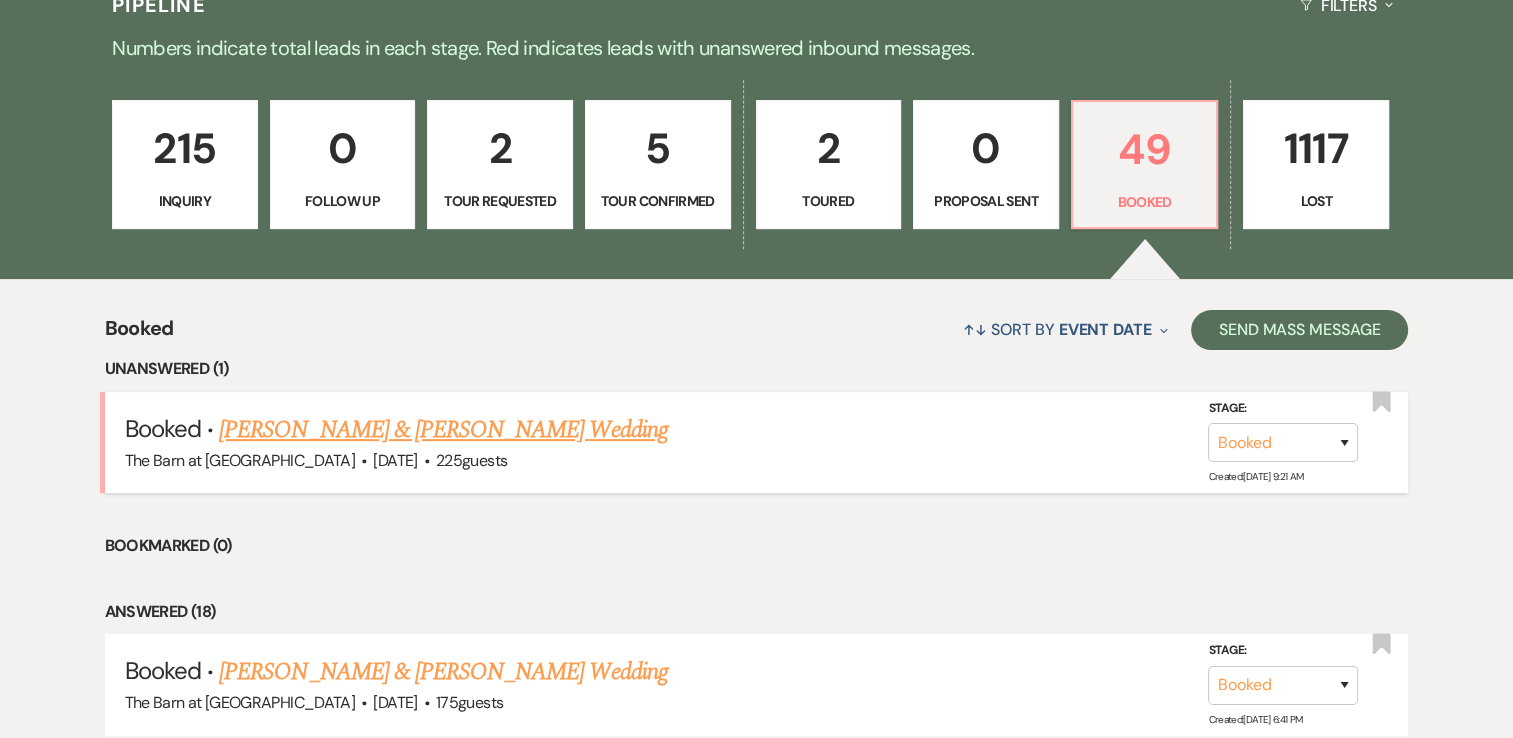 click on "[PERSON_NAME] & [PERSON_NAME] Wedding" at bounding box center (443, 430) 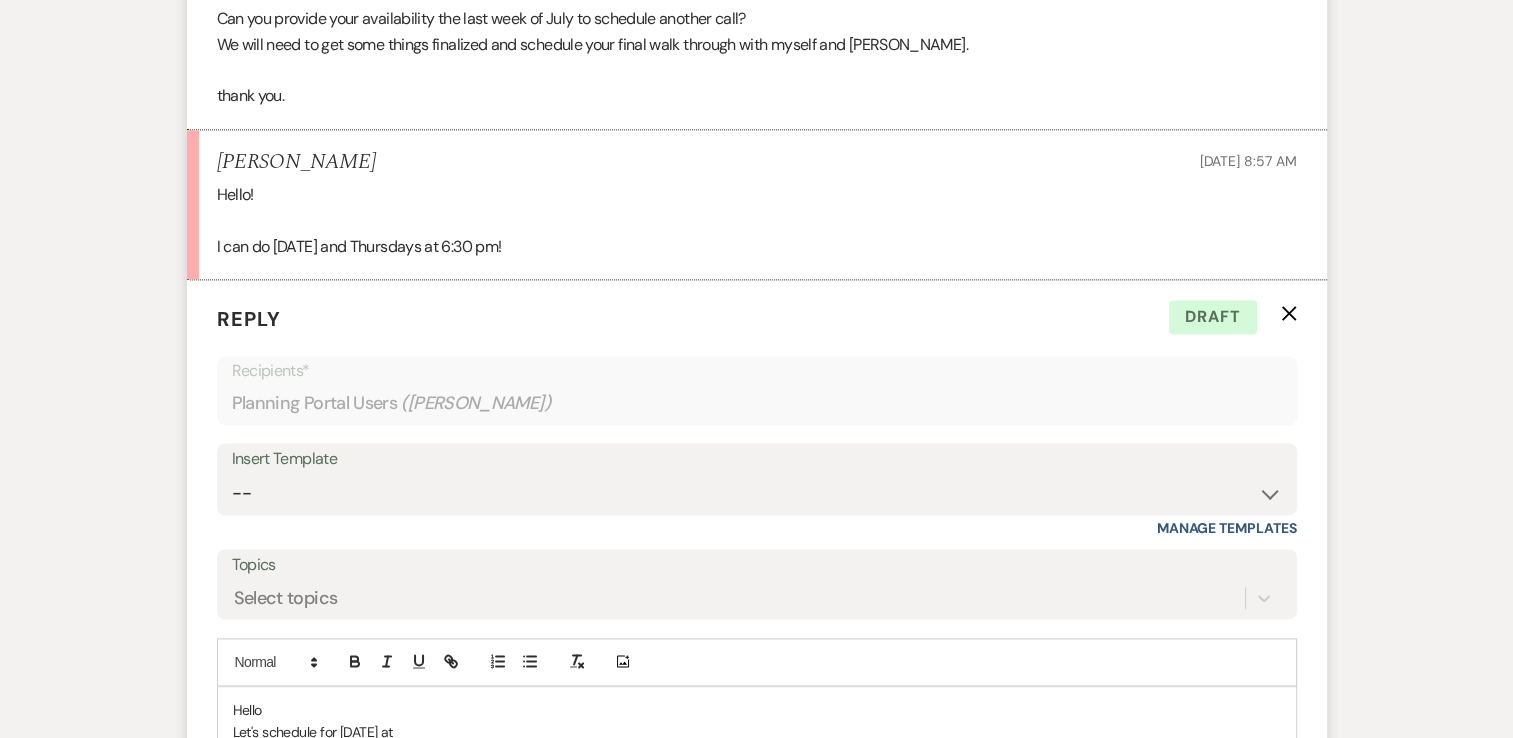 scroll, scrollTop: 10403, scrollLeft: 0, axis: vertical 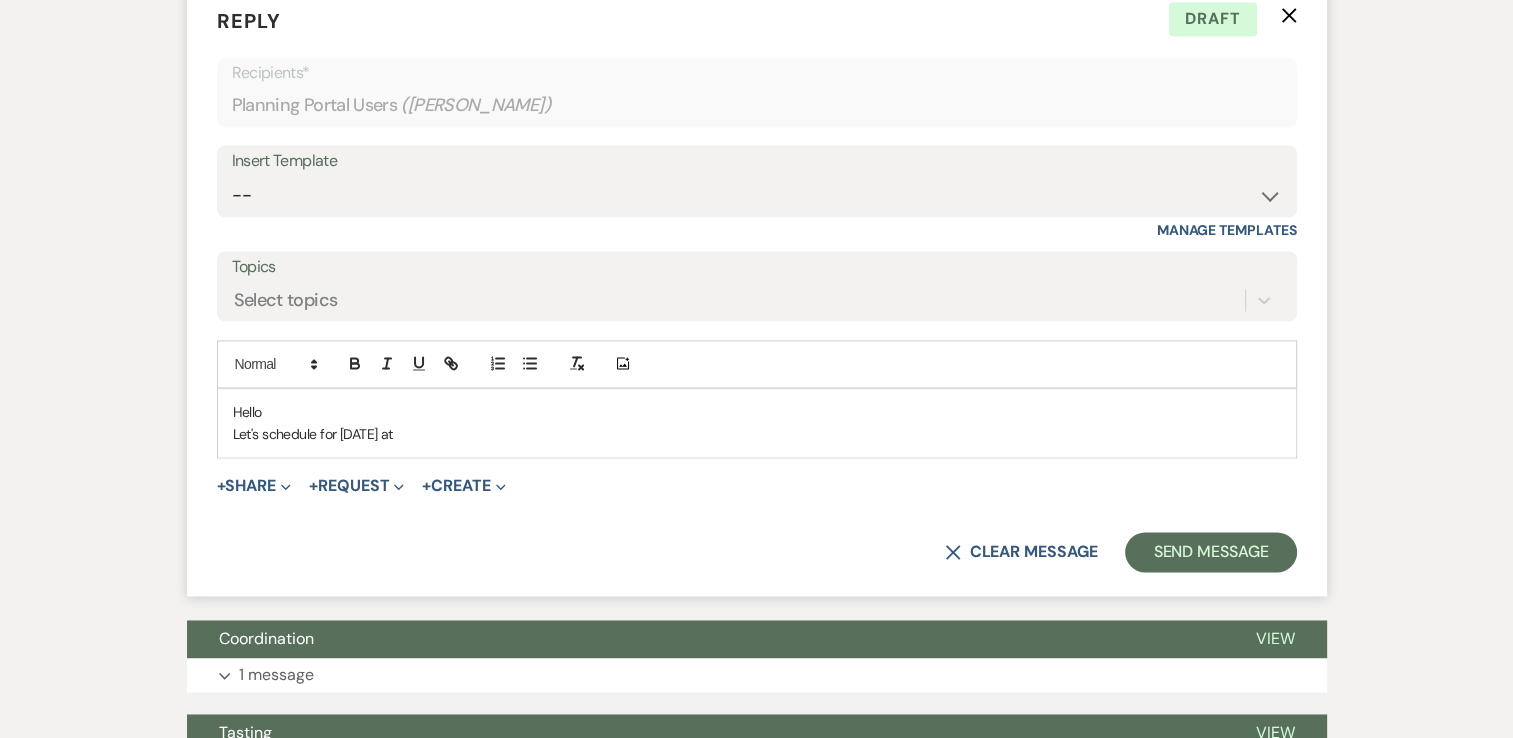 click on "Let's schedule for [DATE] at" at bounding box center (757, 434) 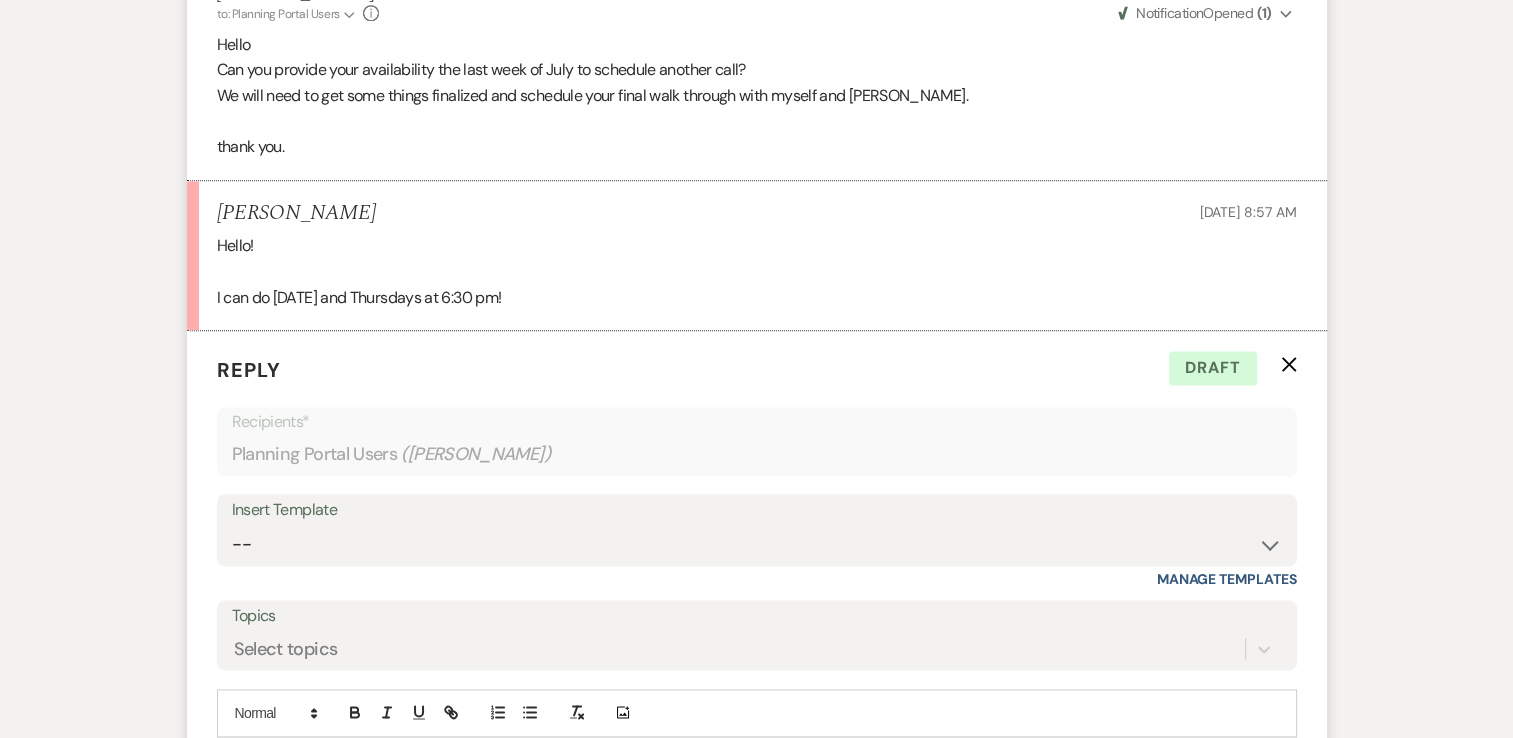 scroll, scrollTop: 10303, scrollLeft: 0, axis: vertical 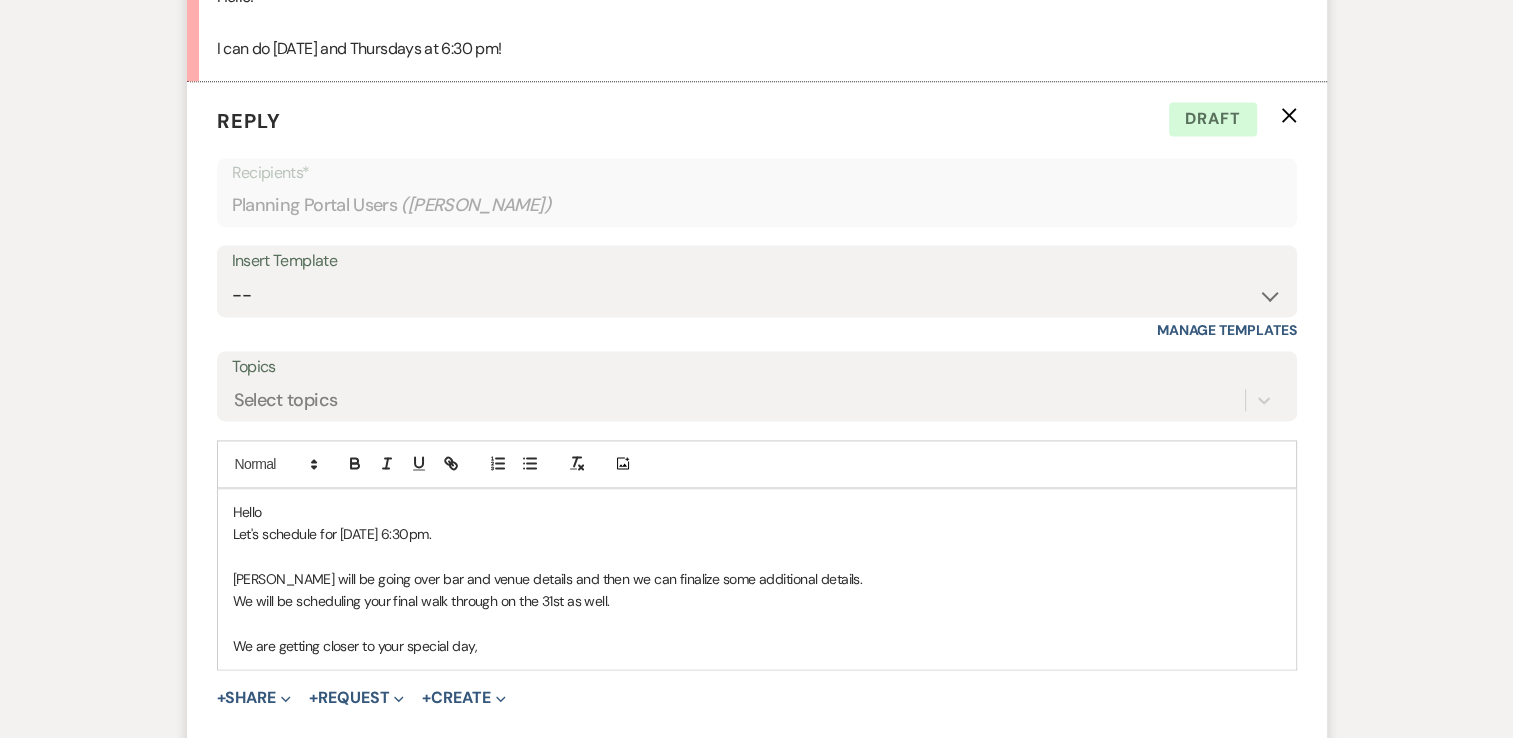 click on "[PERSON_NAME] will be going over bar and venue details and then we can finalize some additional details." at bounding box center [757, 579] 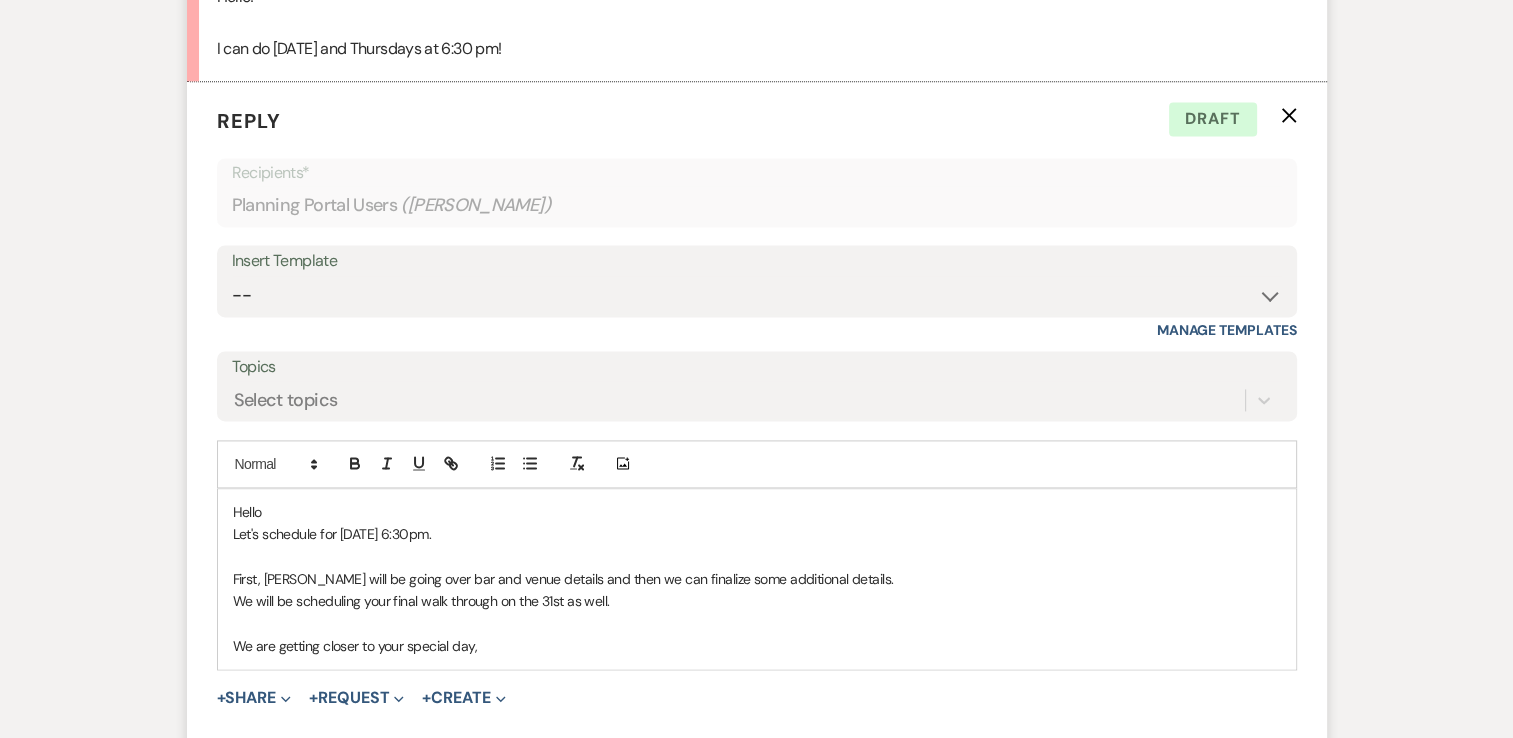 click on "First, [PERSON_NAME] will be going over bar and venue details and then we can finalize some additional details." at bounding box center (757, 579) 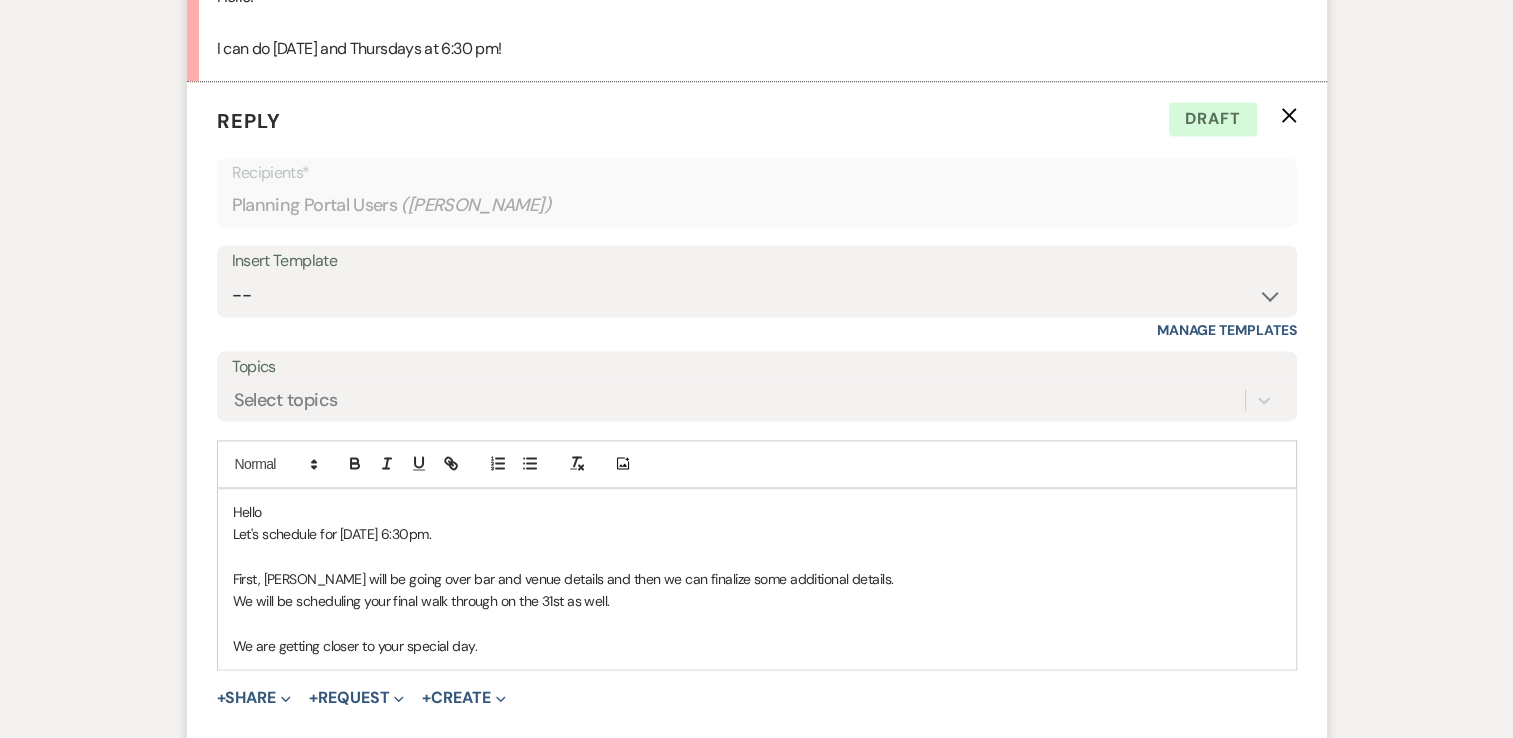 click on "First, [PERSON_NAME] will be going over bar and venue details and then we can finalize some additional details." at bounding box center [757, 579] 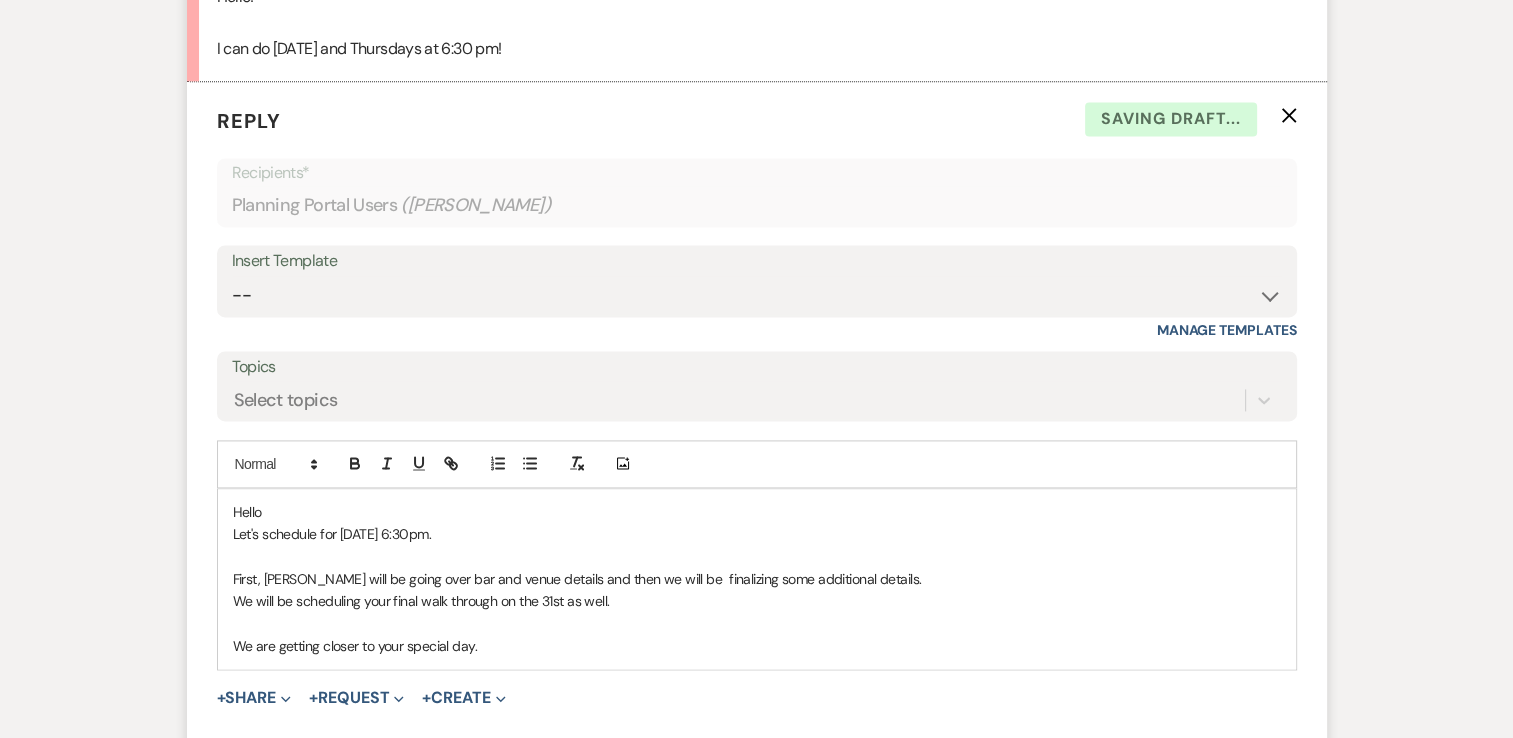 click on "First, [PERSON_NAME] will be going over bar and venue details and then we will be  finalizing some additional details." at bounding box center (757, 579) 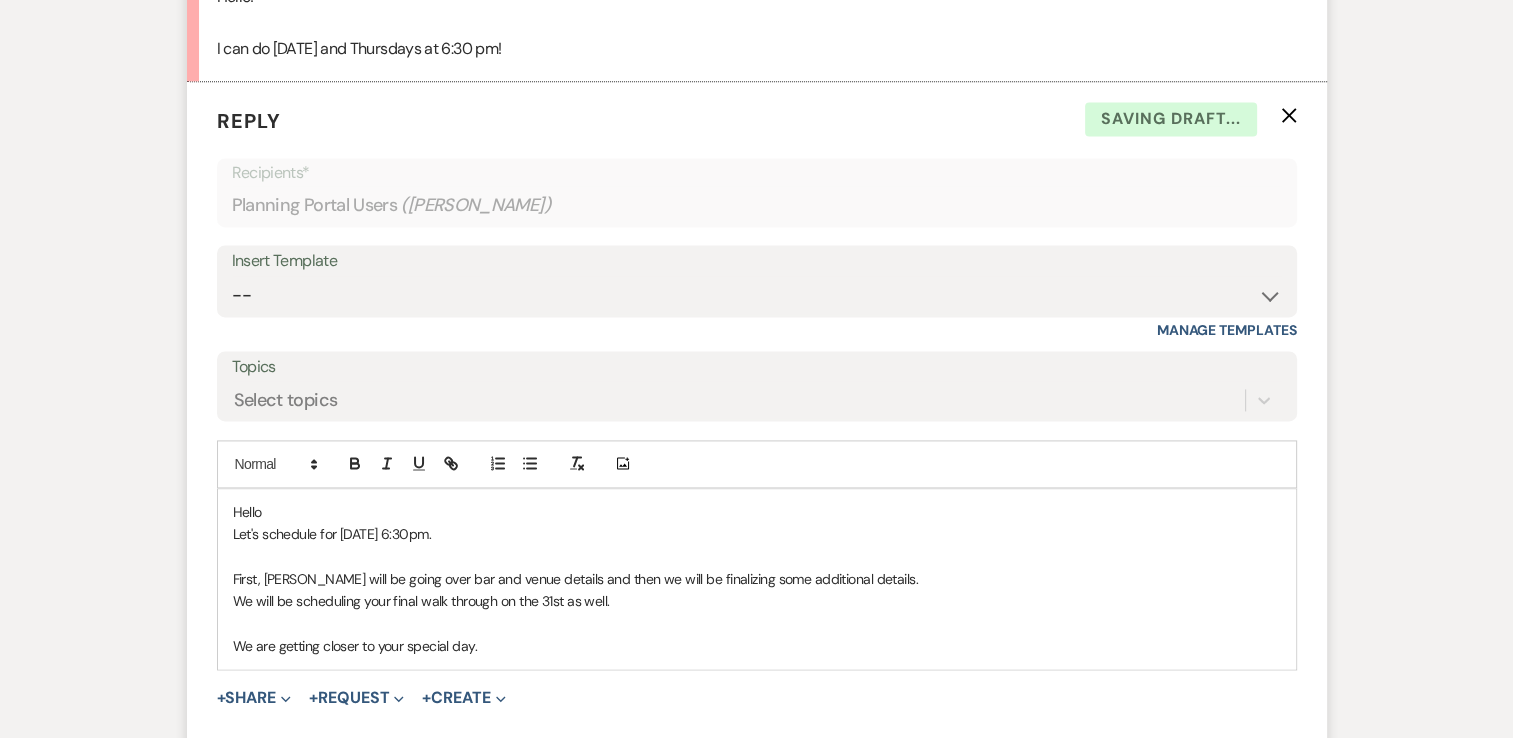 click on "First, [PERSON_NAME] will be going over bar and venue details and then we will be finalizing some additional details." at bounding box center [757, 579] 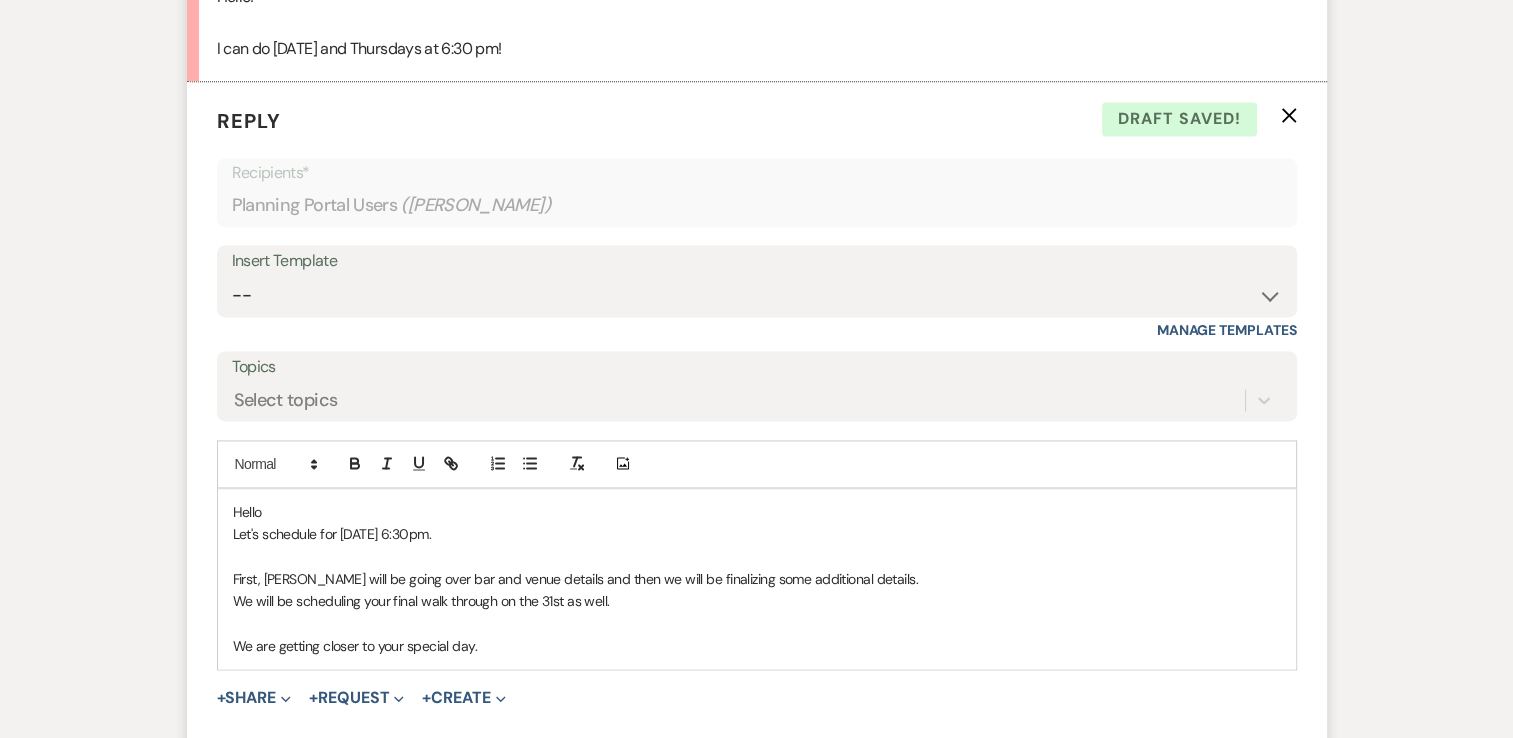 click on "We are getting closer to your special day." at bounding box center [757, 646] 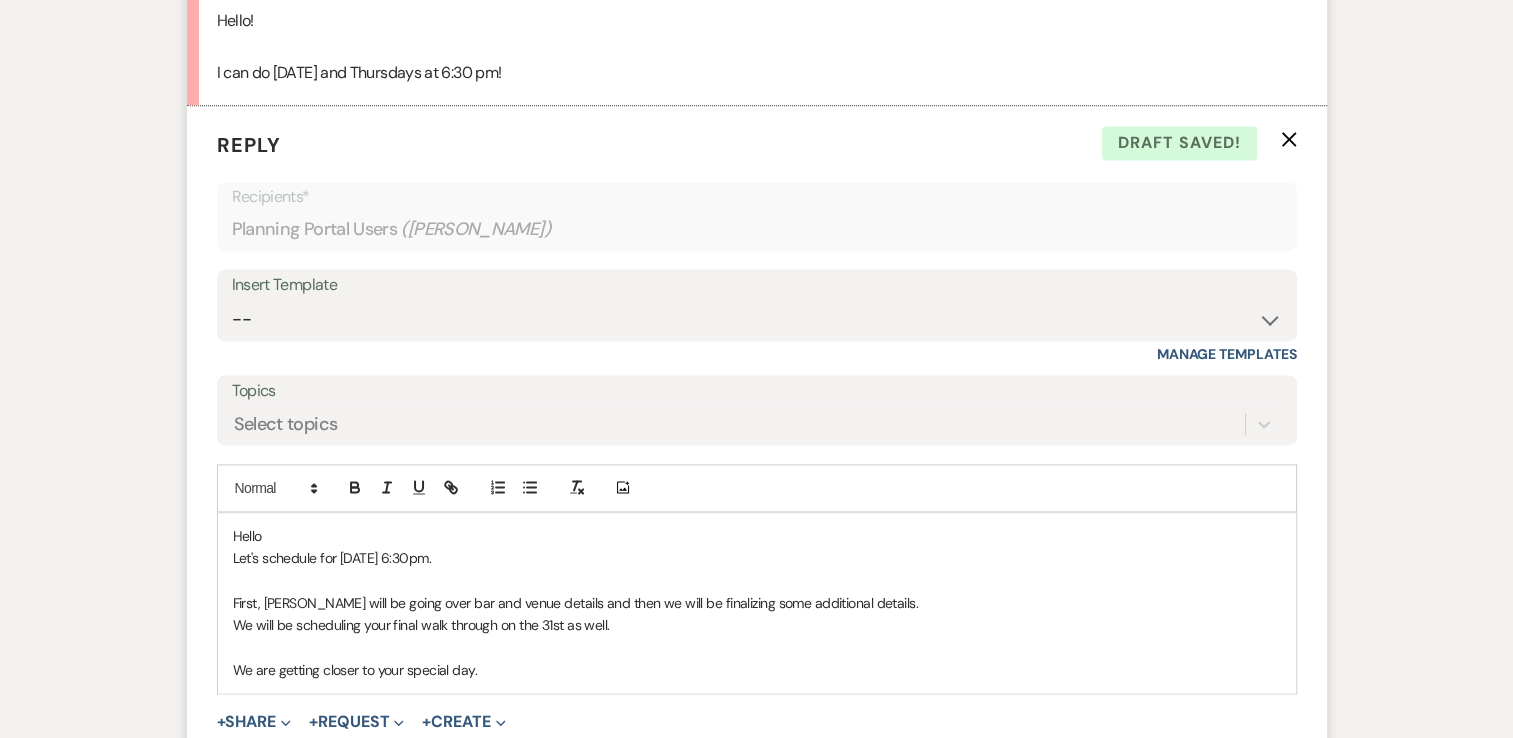 scroll, scrollTop: 10280, scrollLeft: 0, axis: vertical 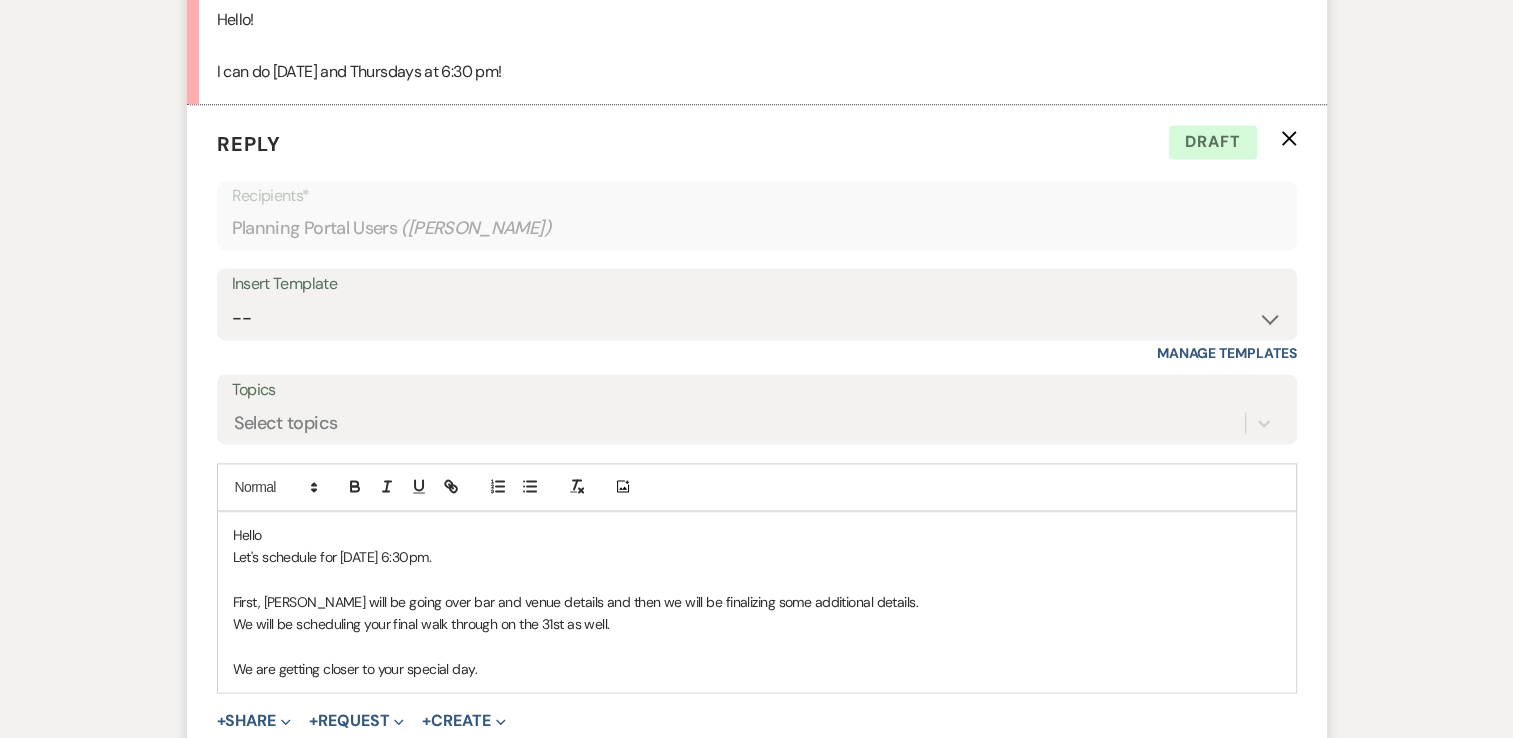click on "Messages Tasks Payments Vendors Rental Overview Timeline Docs & Files Contacts Notes Event Messages   Log Log Message +  New Message Communicate with  clients  by clicking "New Message" or replying to an existing message thread. Filter by topics... Unanswered Message:  Coordination Dismiss Alert Hide [PERSON_NAME] to: Planning Portal Users Expand Info [DATE] 3:55 PM Weven Check Notification  Opened   ( 2 ) Expand Hello! As promised, we wanted to get our information to you for our Day of Coordination and Day of Coordination & Design packages. We have created these packages with you in mind. These services are intended to keep your day running smoothly and who better to do this than our own experts. You will find that these packages are priced well below other vendors and we offer our own, in-house experts. No one know our venue better than our own professionals. Please see the packages below and feel free to let me know if you have any questions. Coordination Packages [PERSON_NAME] [PERSON_NAME] Expand Info" at bounding box center (756, -3831) 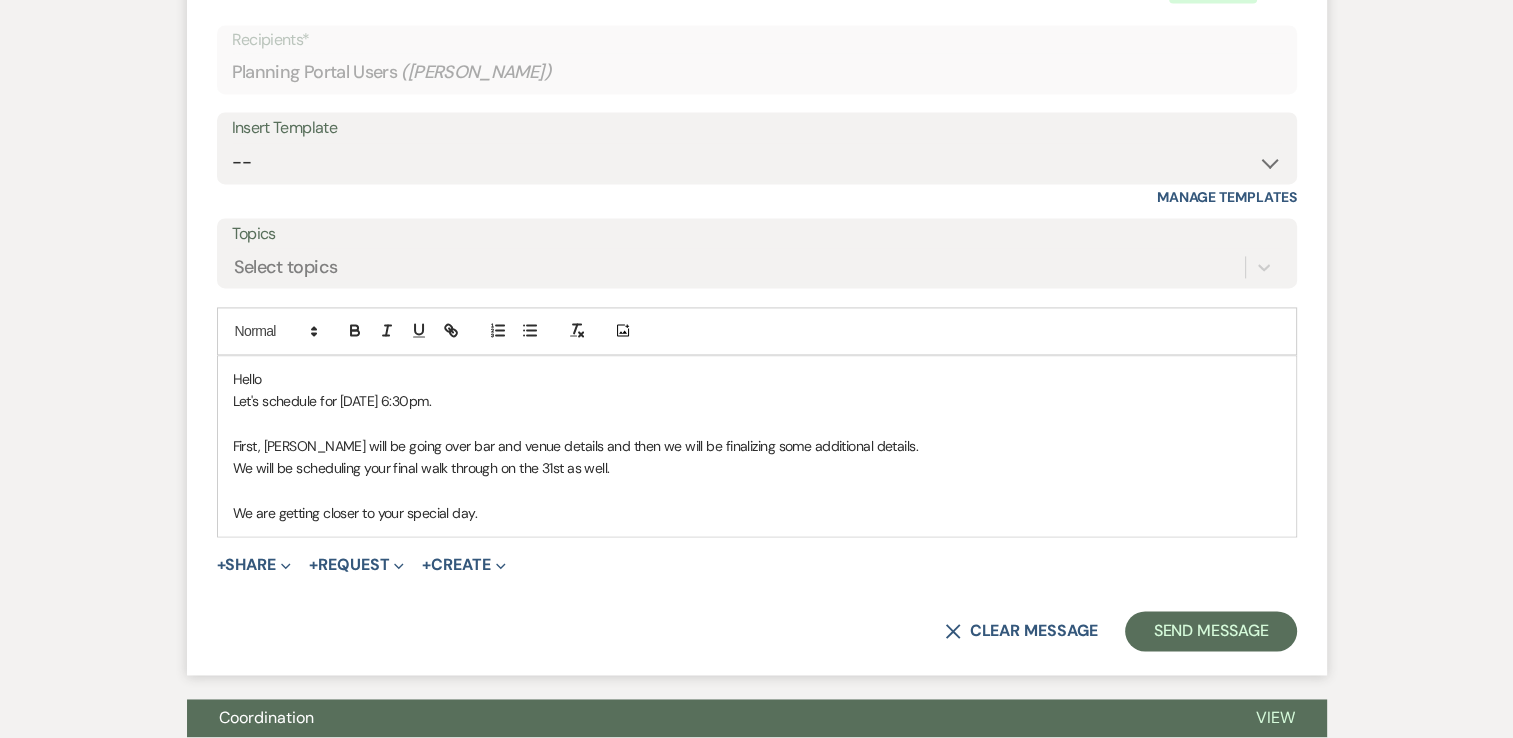scroll, scrollTop: 10572, scrollLeft: 0, axis: vertical 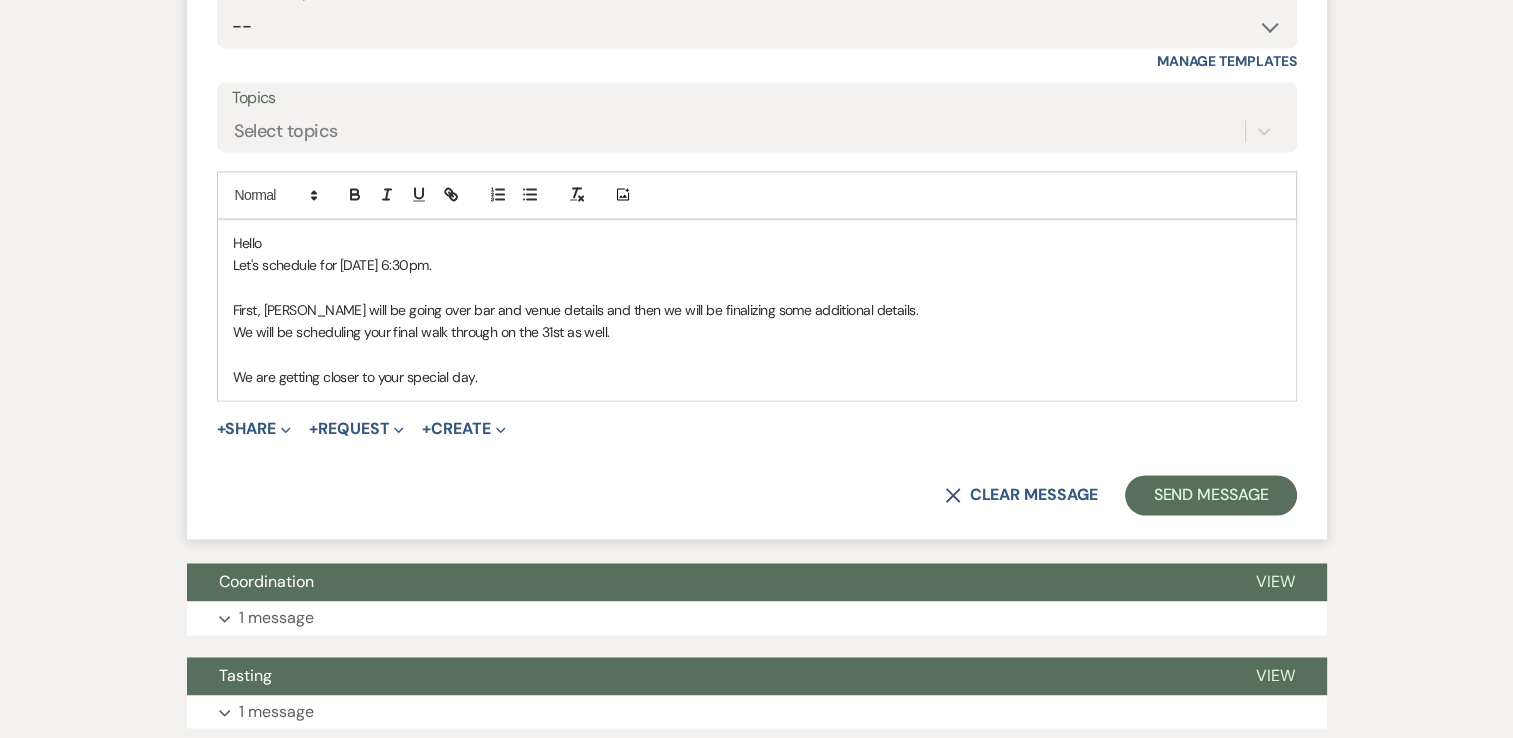 drag, startPoint x: 493, startPoint y: 366, endPoint x: 500, endPoint y: 354, distance: 13.892444 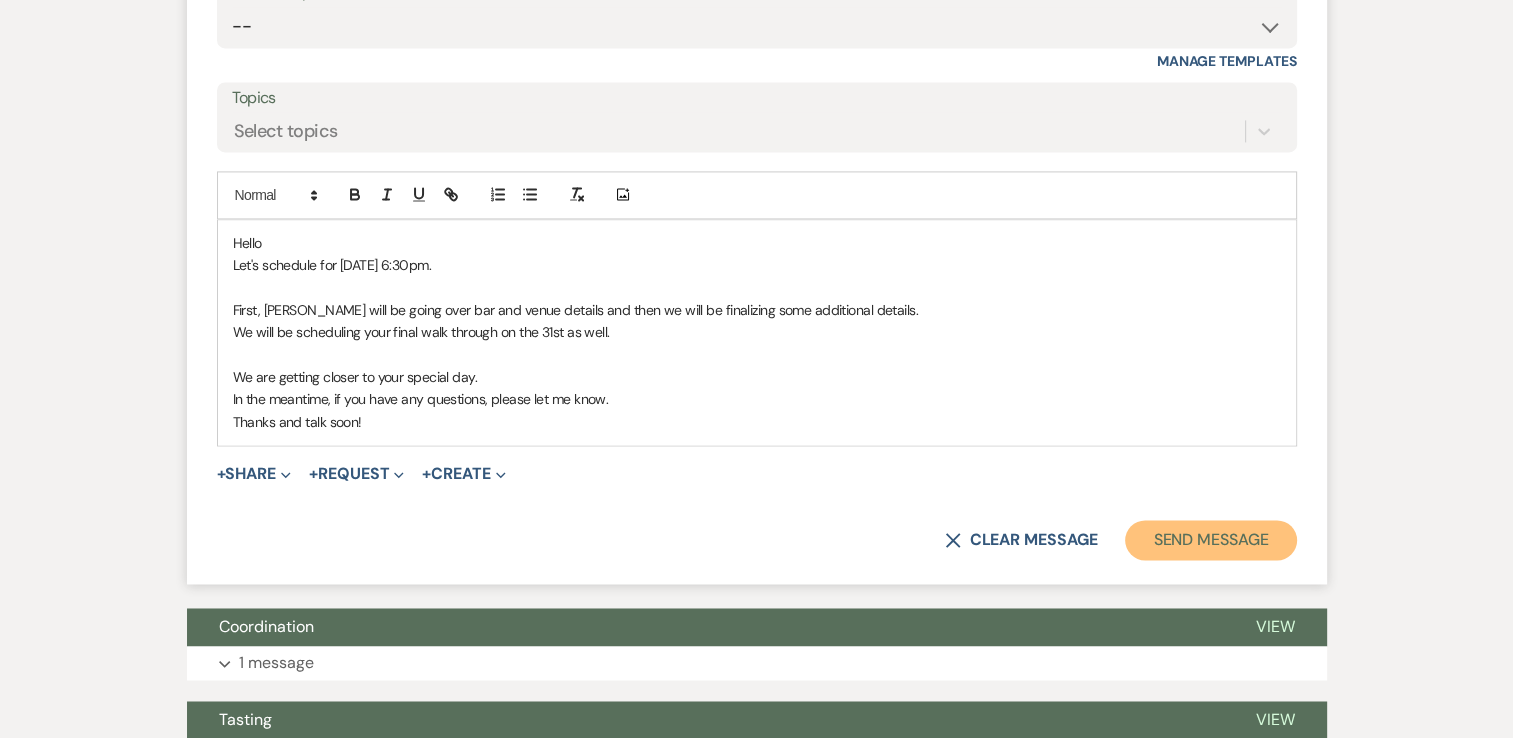 click on "Send Message" at bounding box center (1210, 540) 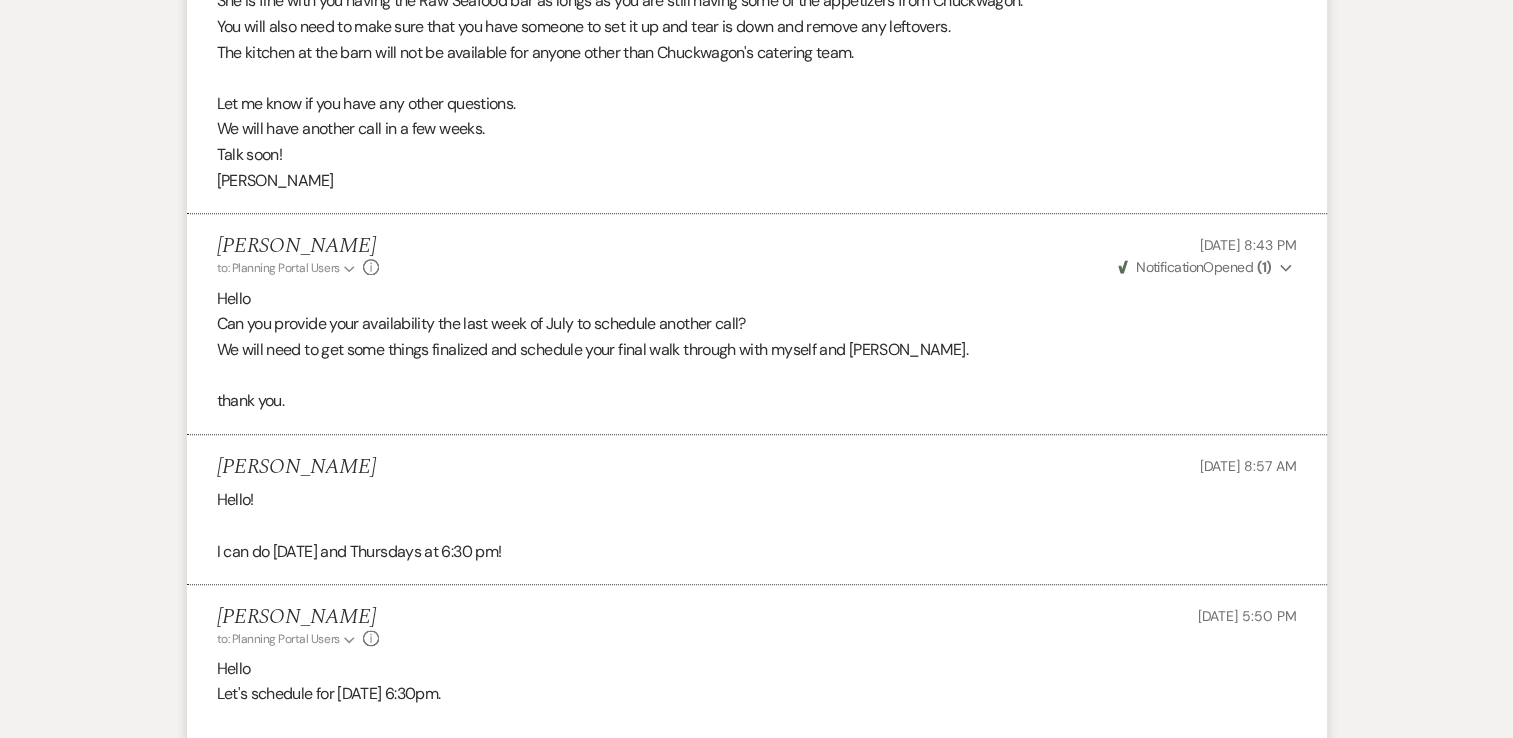 scroll, scrollTop: 9900, scrollLeft: 0, axis: vertical 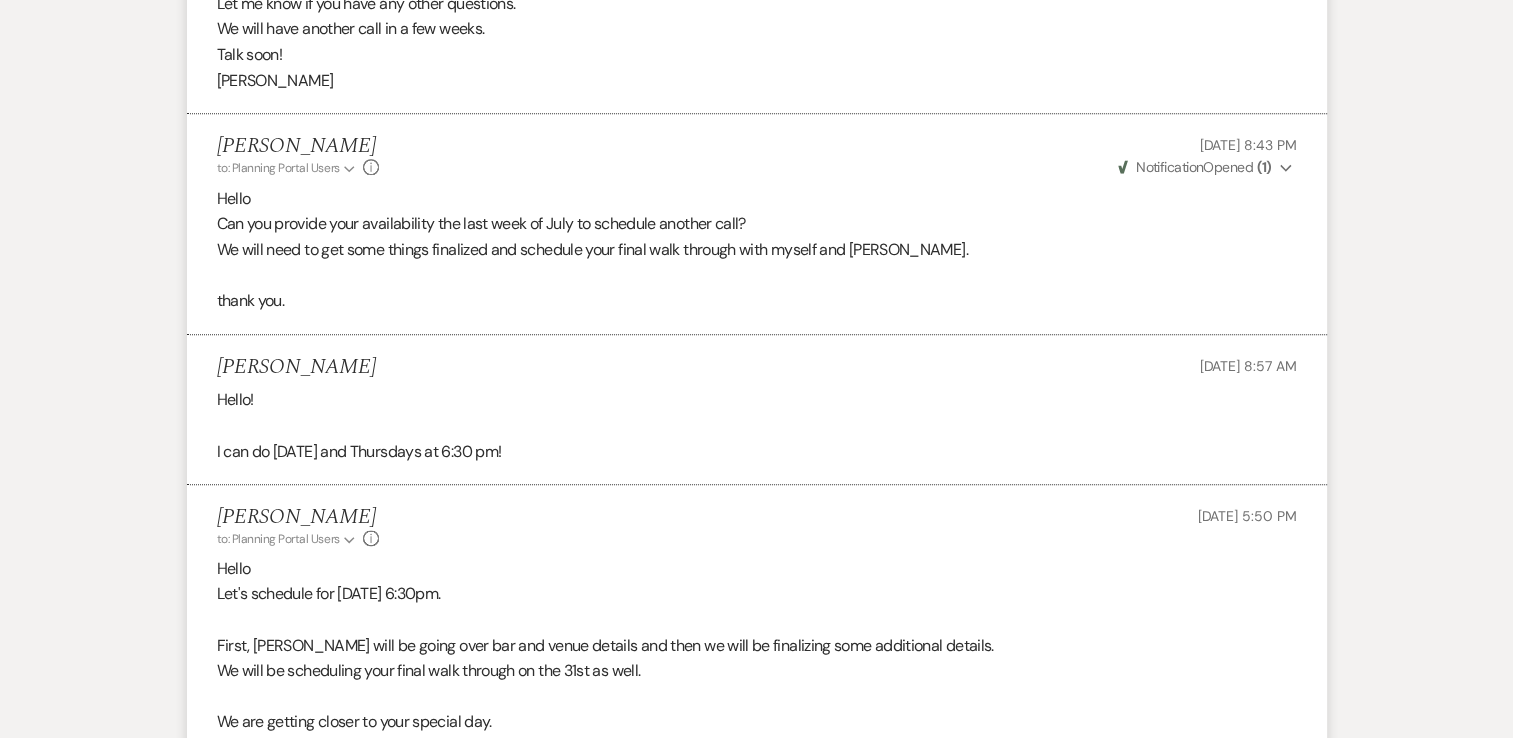 click on "[PERSON_NAME] [DATE] 8:57 AM" at bounding box center [757, 367] 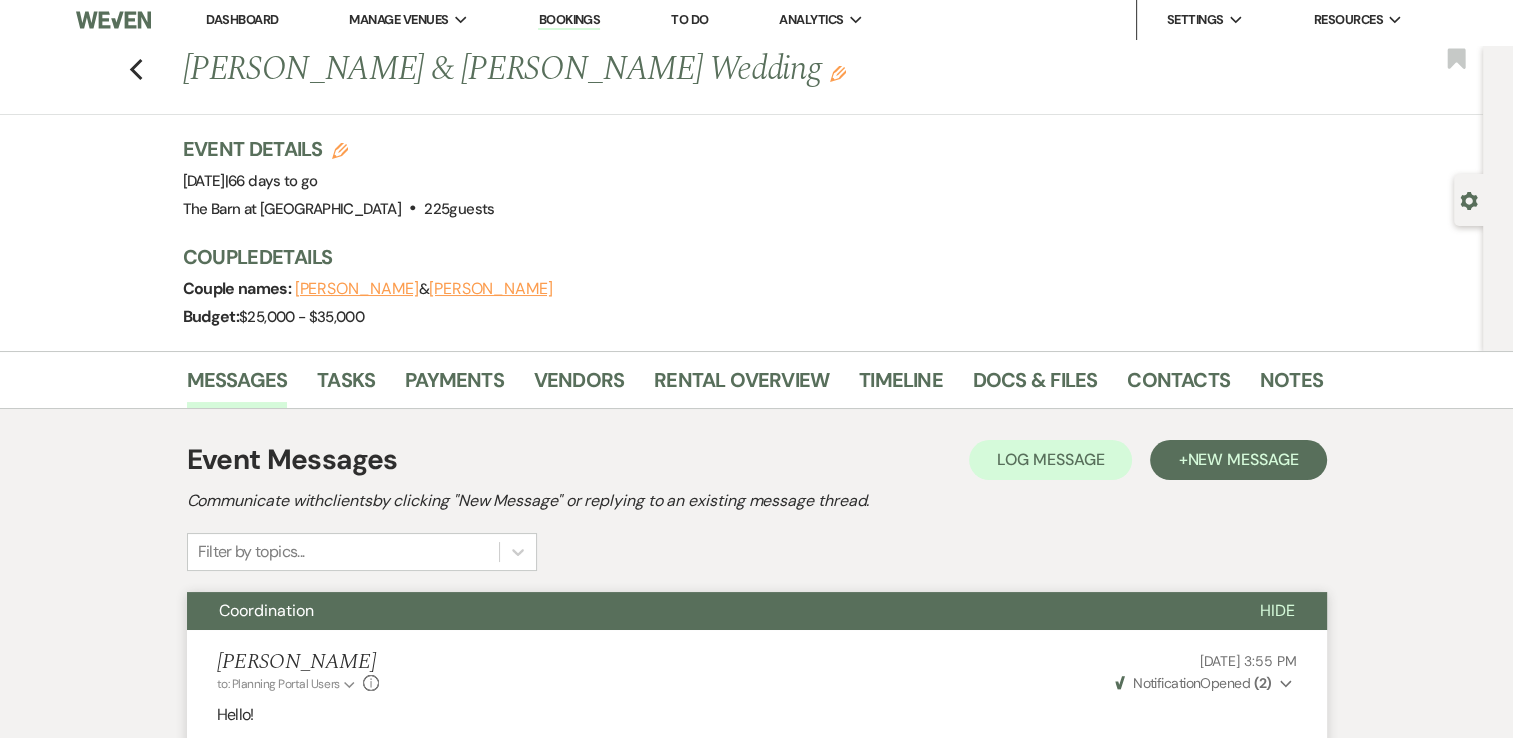 scroll, scrollTop: 0, scrollLeft: 0, axis: both 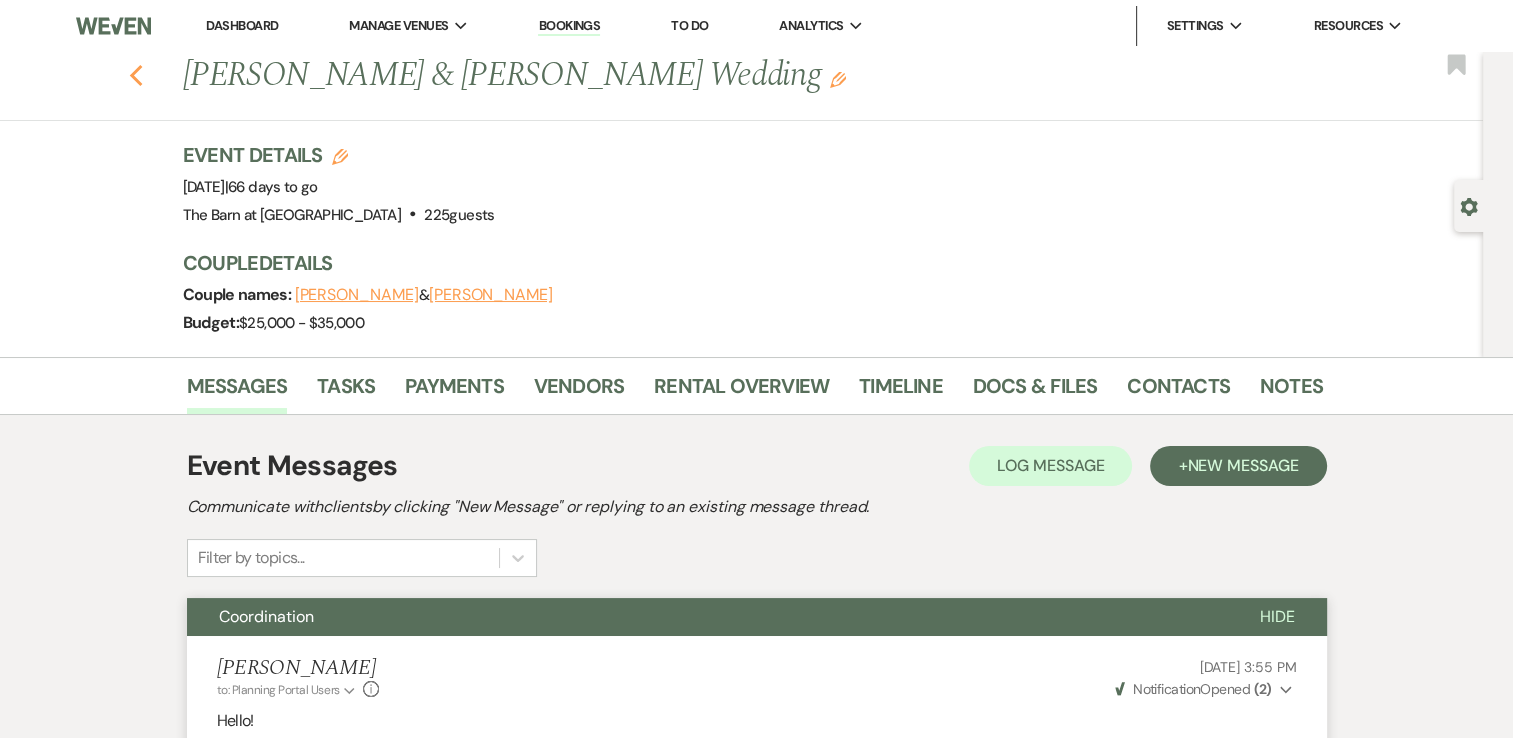 click on "Previous" 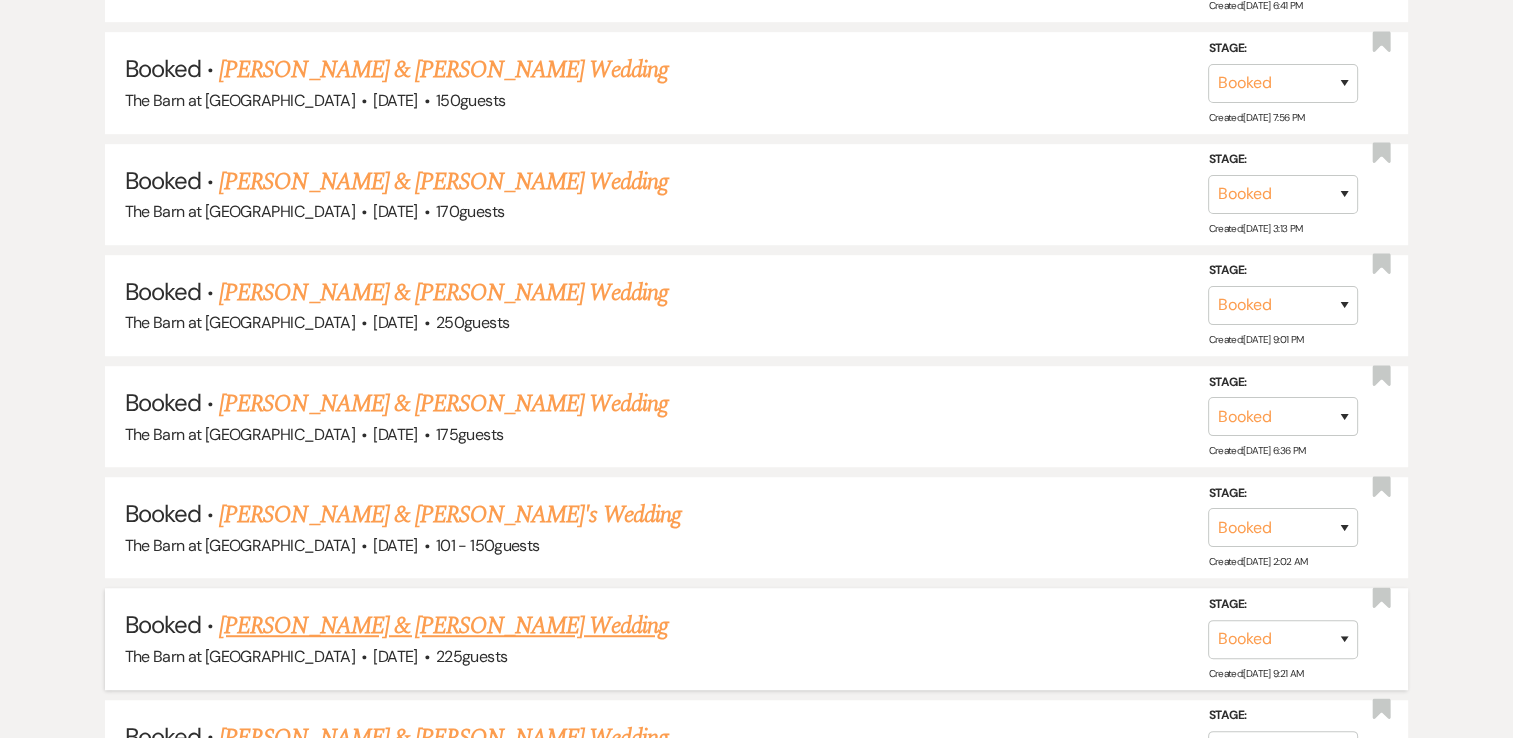 scroll, scrollTop: 1400, scrollLeft: 0, axis: vertical 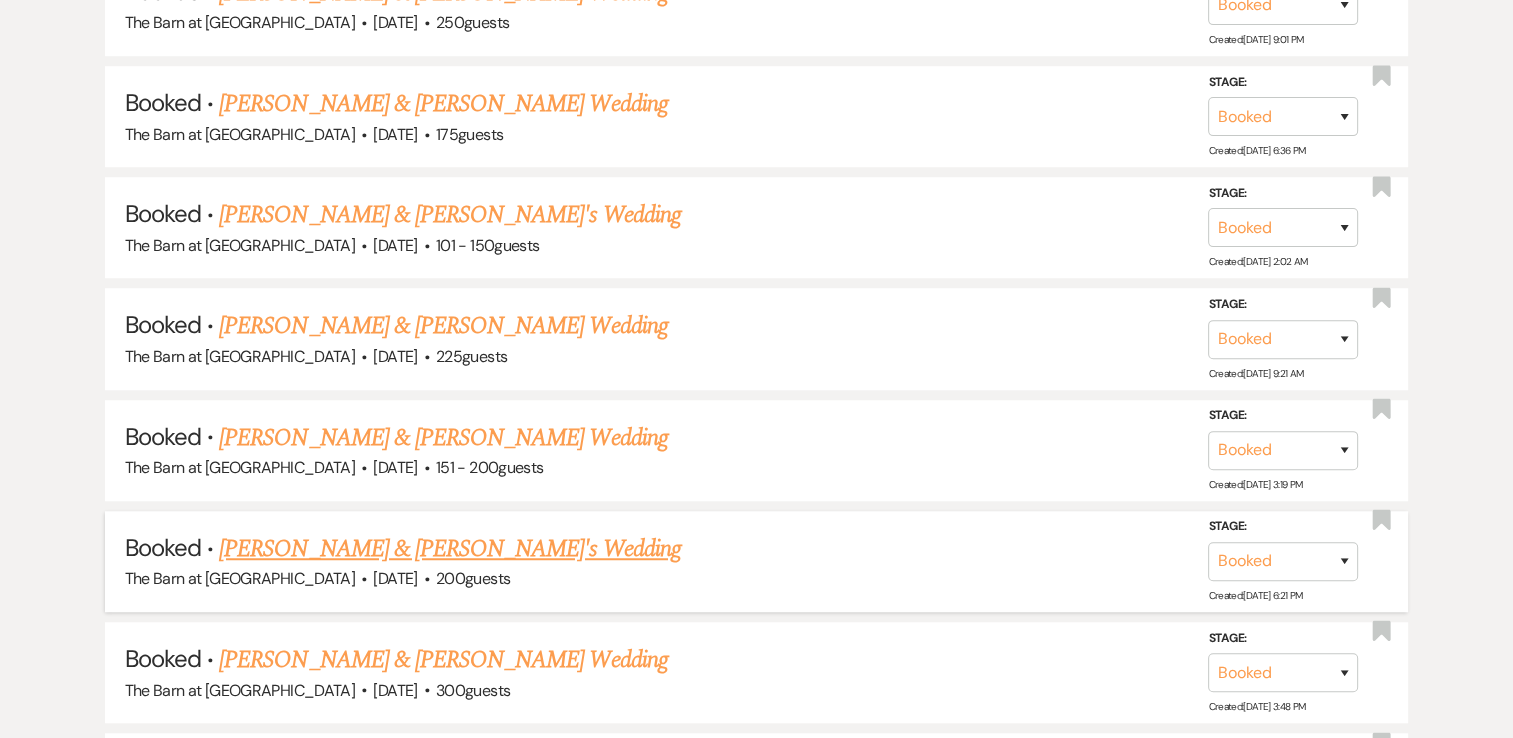 click on "[PERSON_NAME] & [PERSON_NAME]'s Wedding" at bounding box center [450, 549] 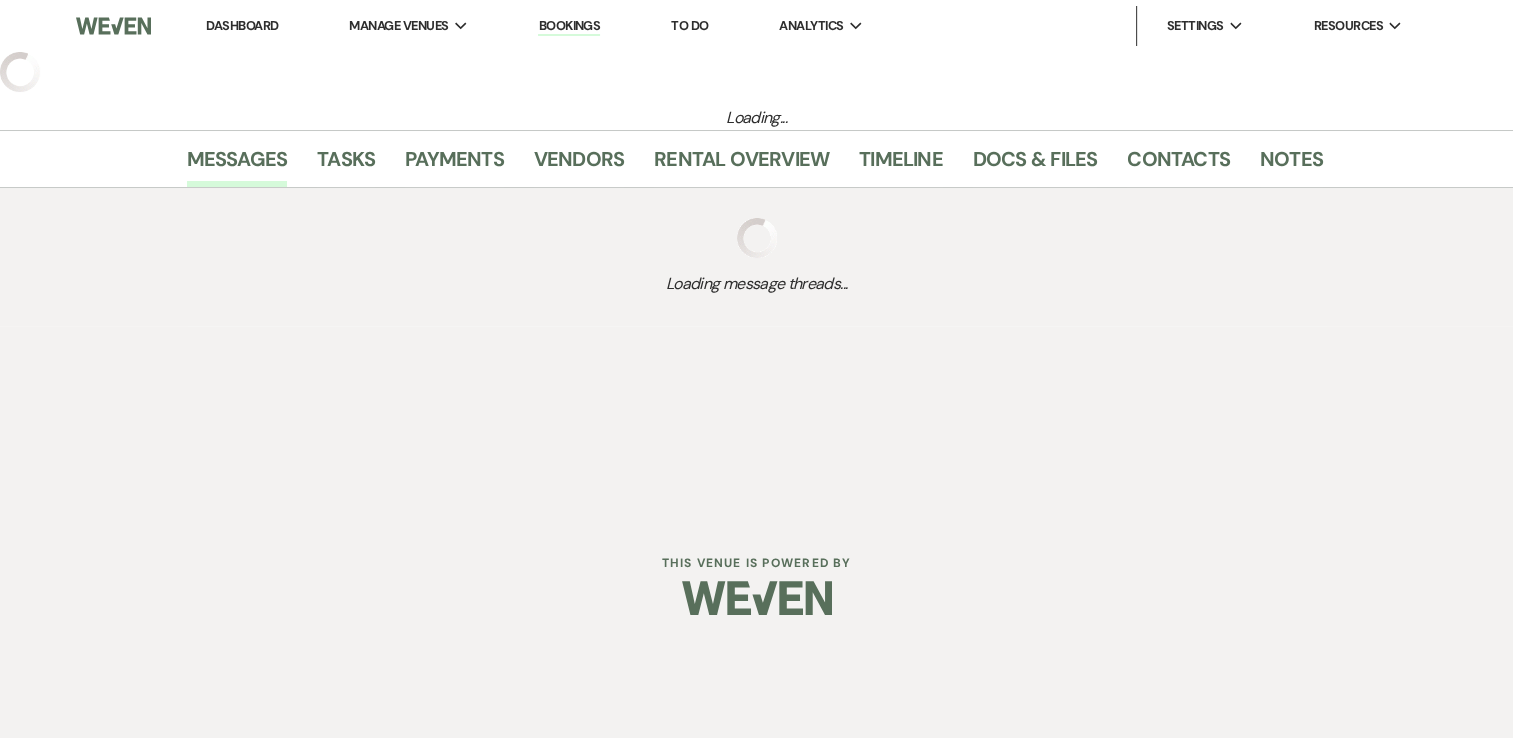scroll, scrollTop: 0, scrollLeft: 0, axis: both 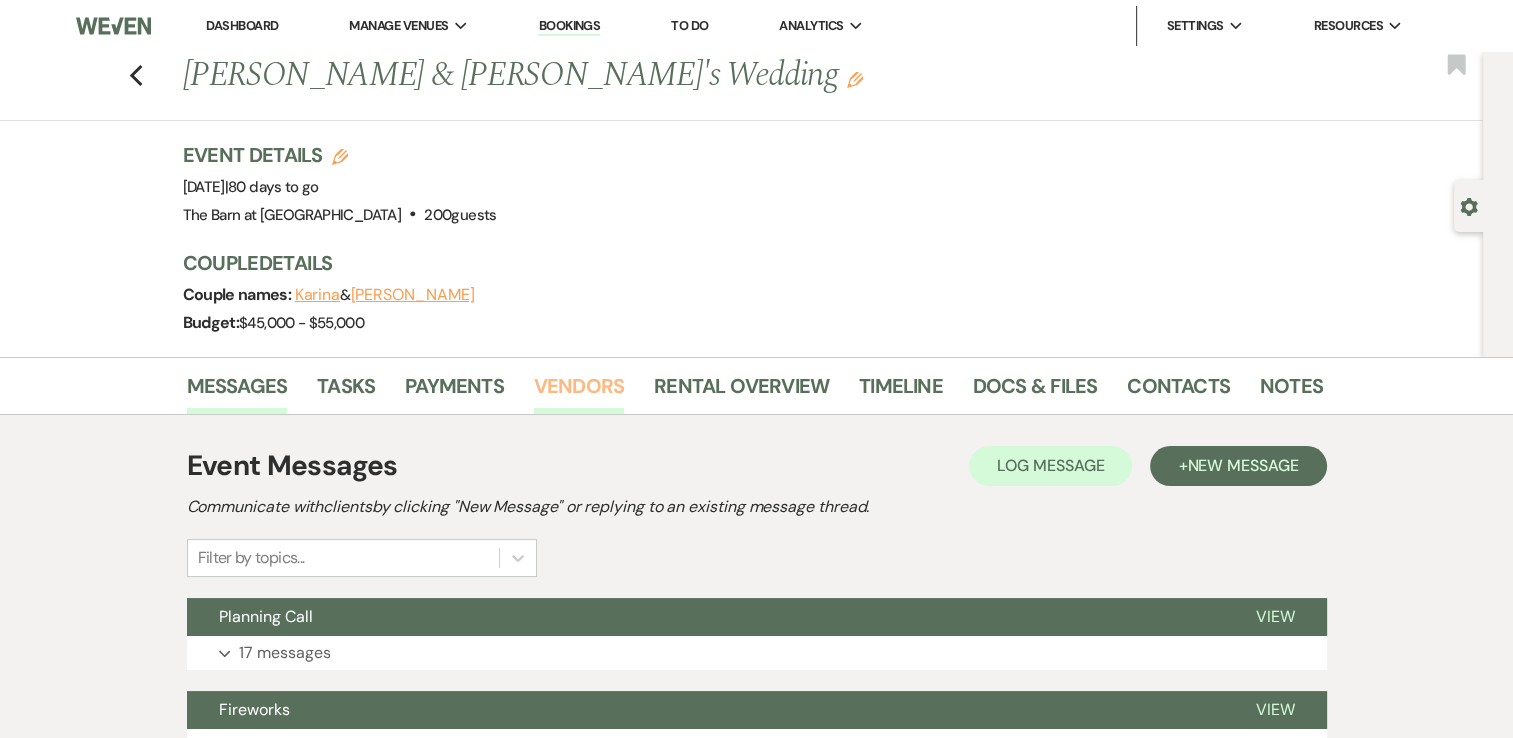 click on "Vendors" at bounding box center [579, 392] 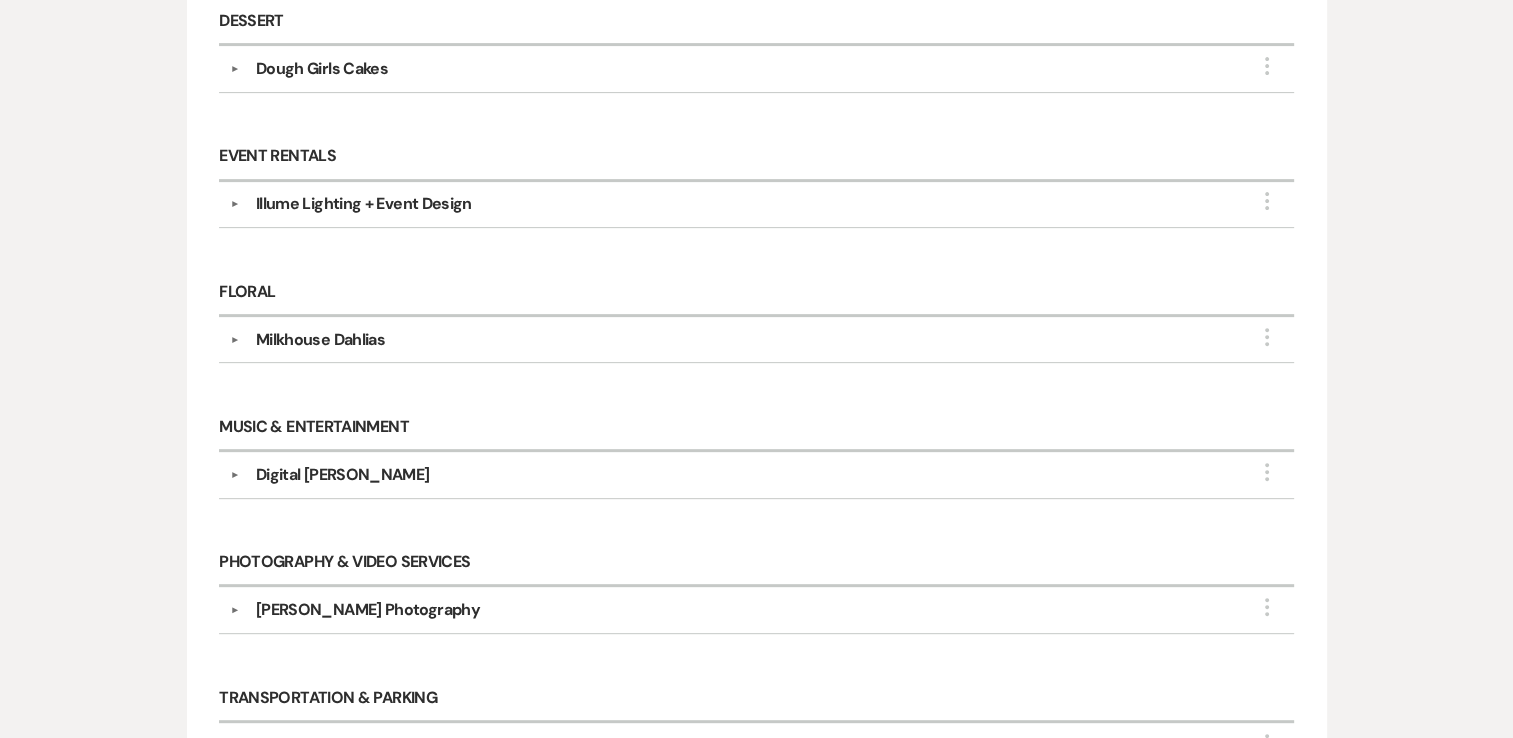 scroll, scrollTop: 700, scrollLeft: 0, axis: vertical 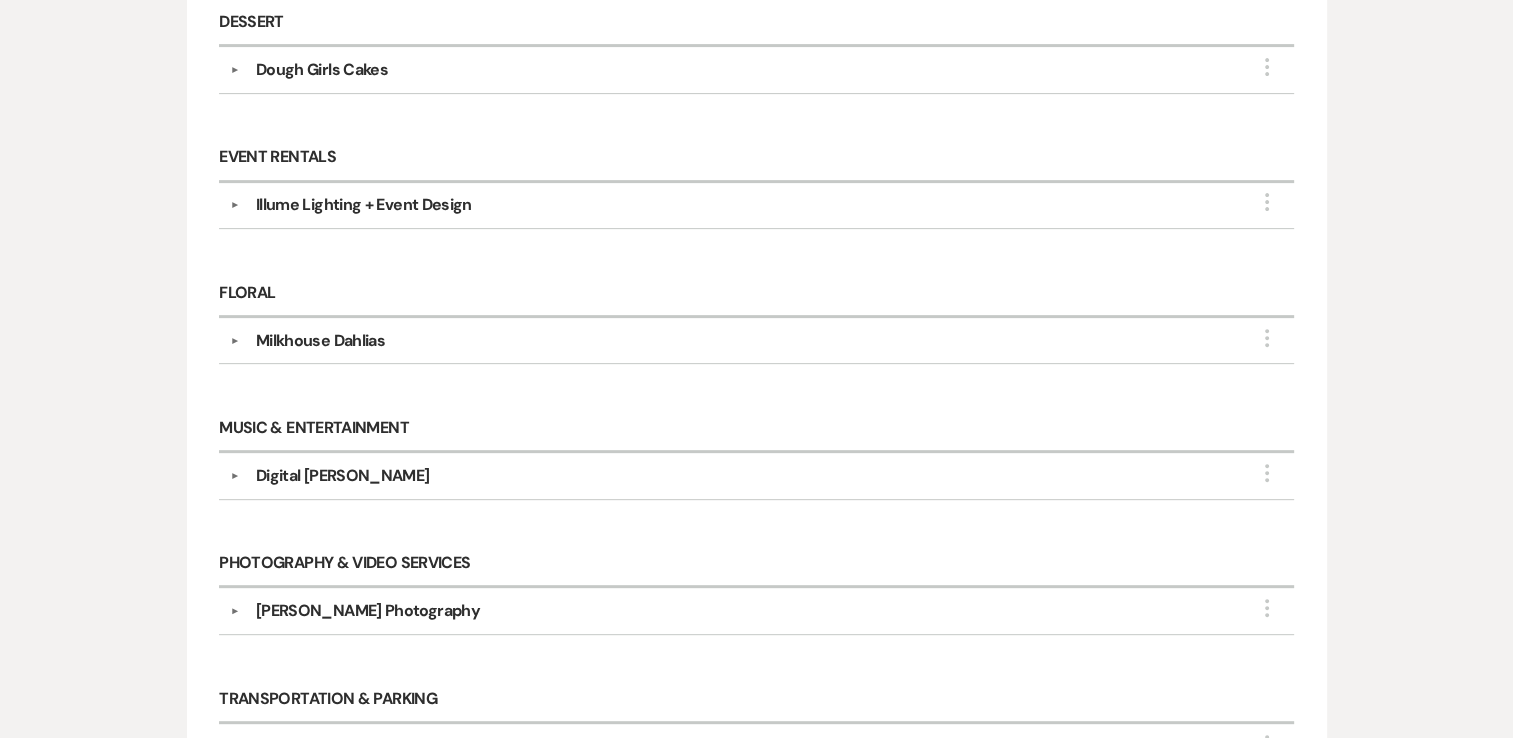 click on "▼" at bounding box center (235, 476) 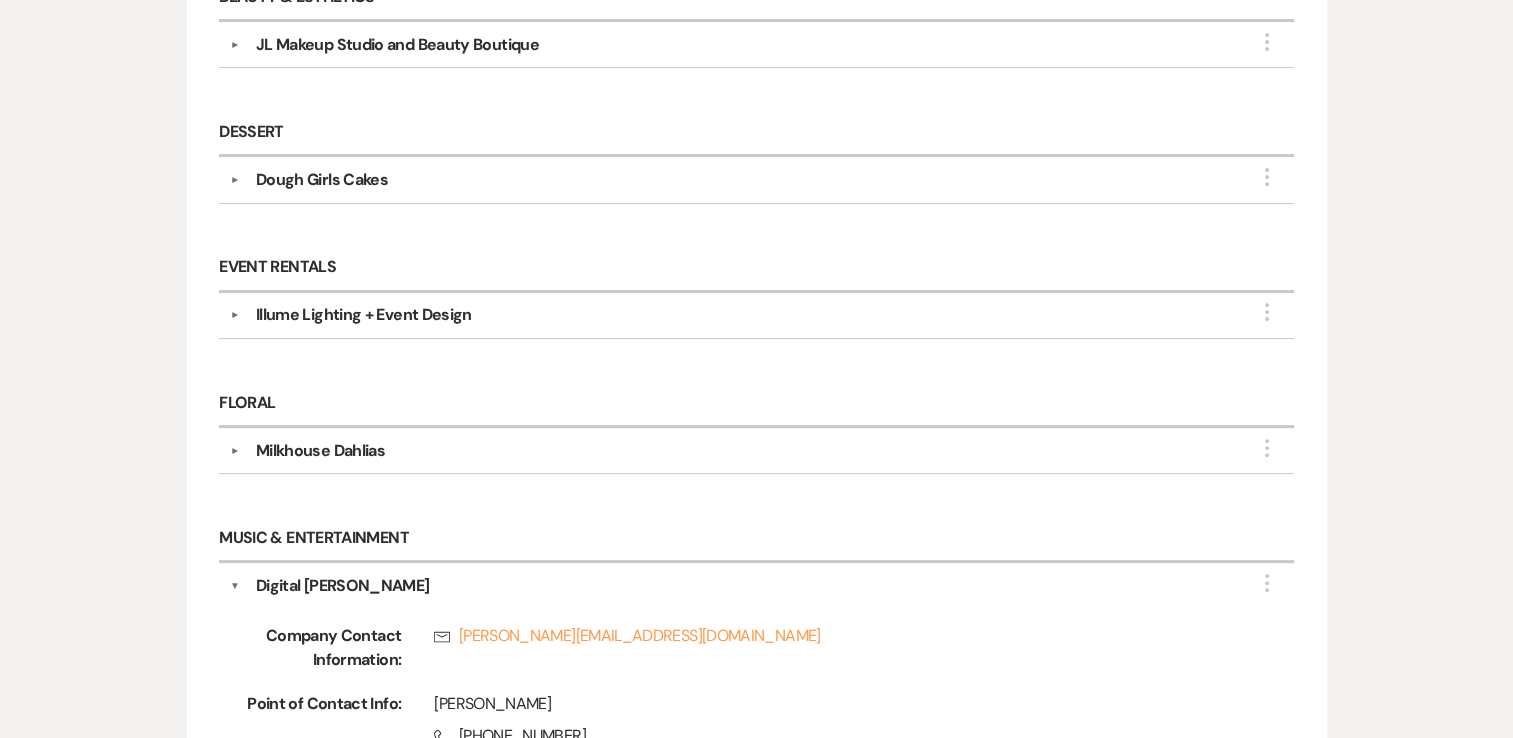 scroll, scrollTop: 400, scrollLeft: 0, axis: vertical 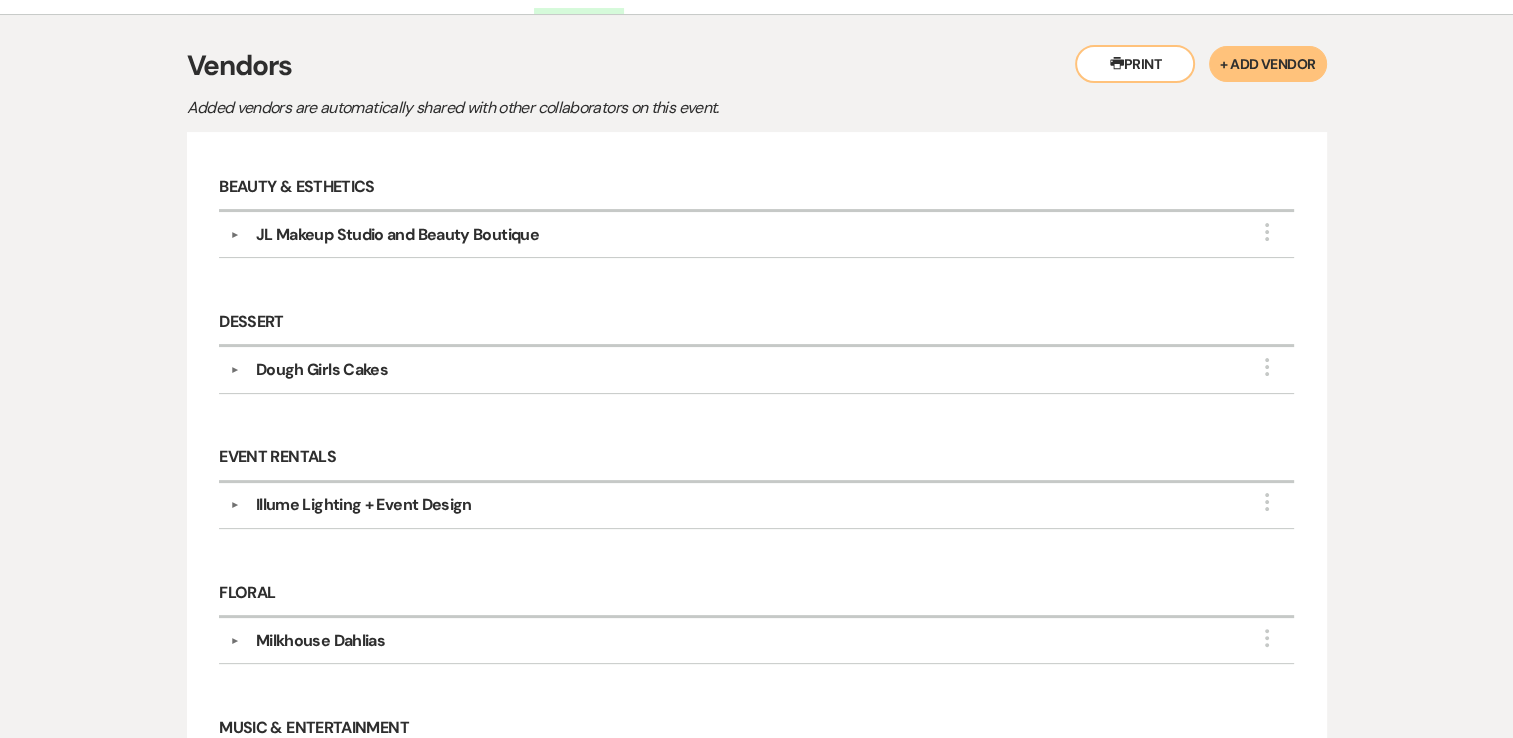 click on "▼" at bounding box center [235, 370] 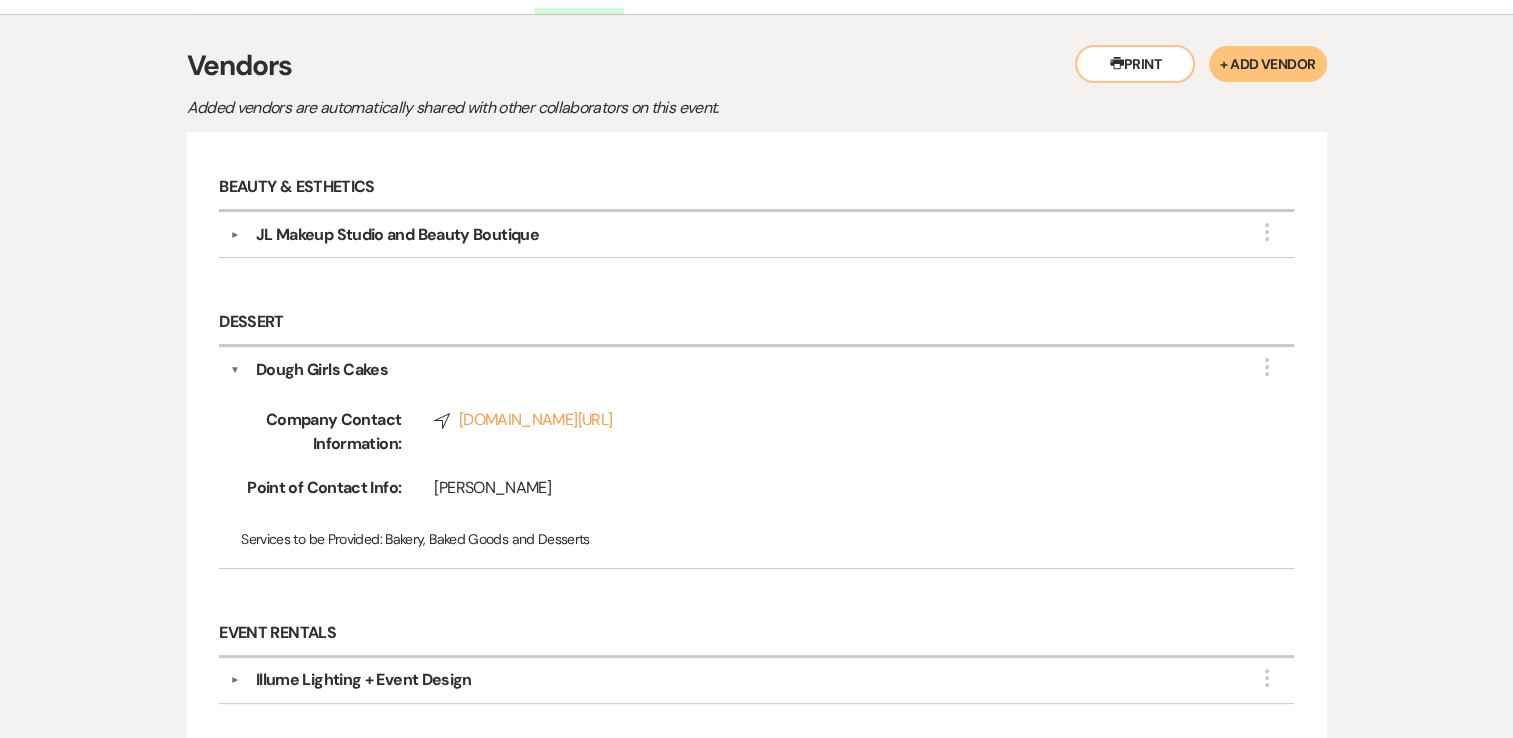 click on "▼" at bounding box center [235, 235] 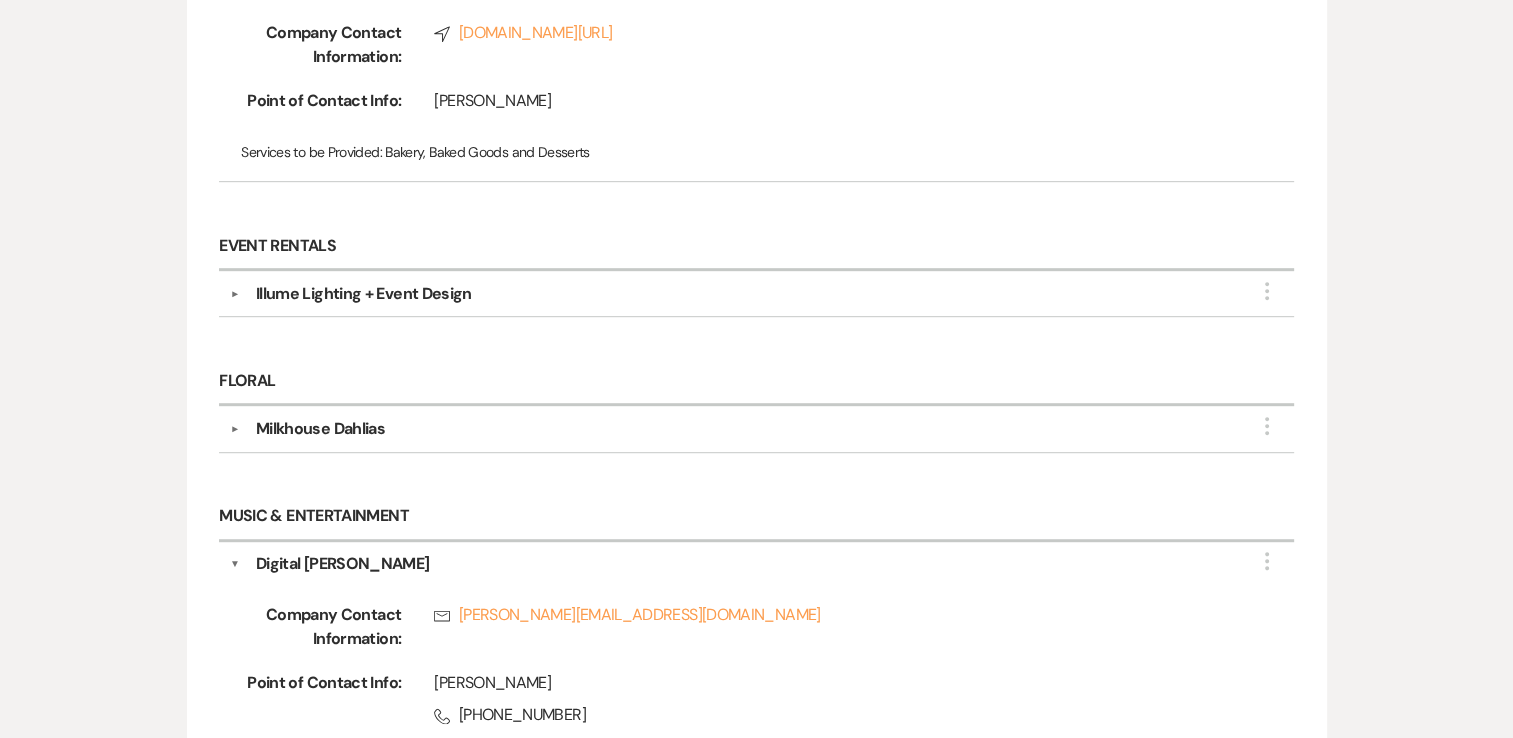 scroll, scrollTop: 1100, scrollLeft: 0, axis: vertical 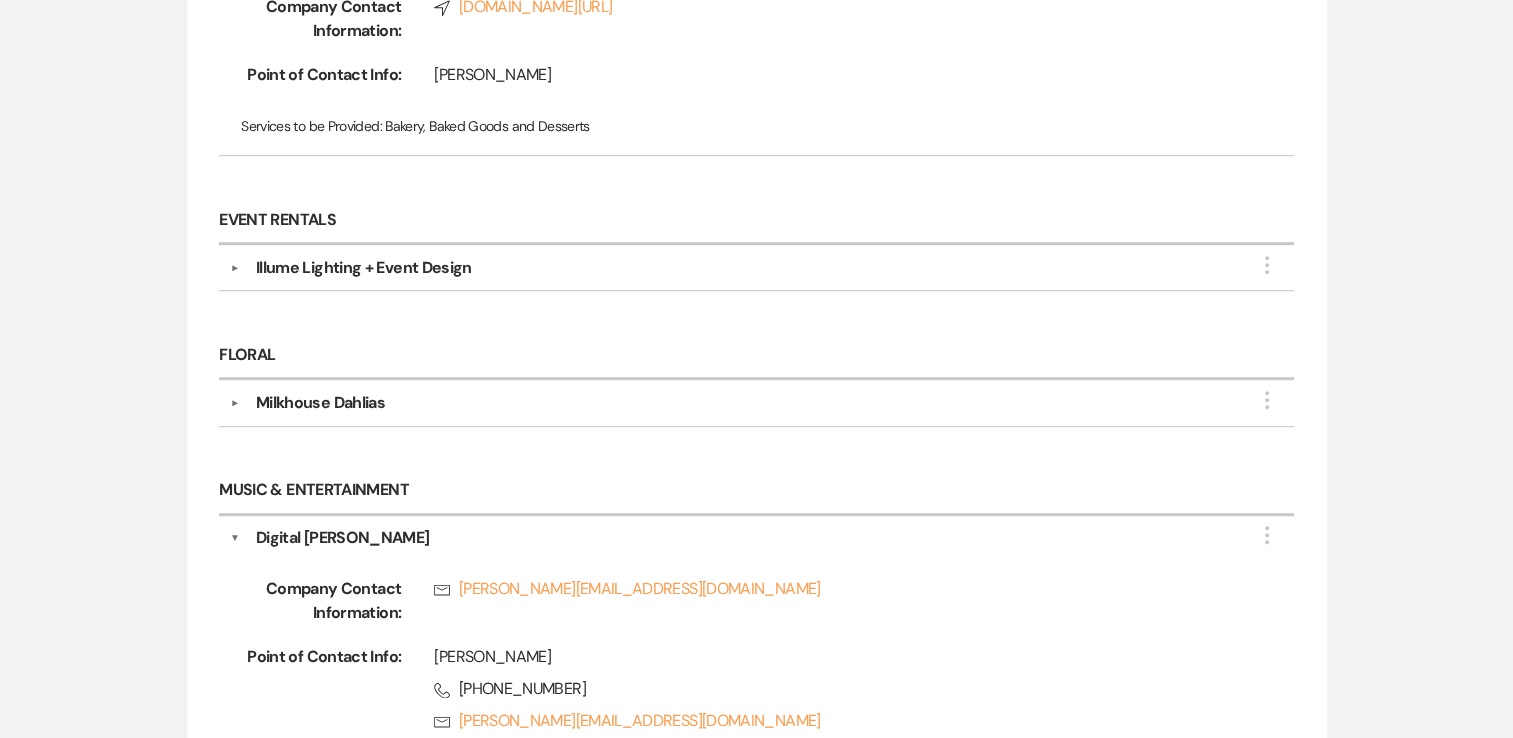 click on "▼" at bounding box center [235, 268] 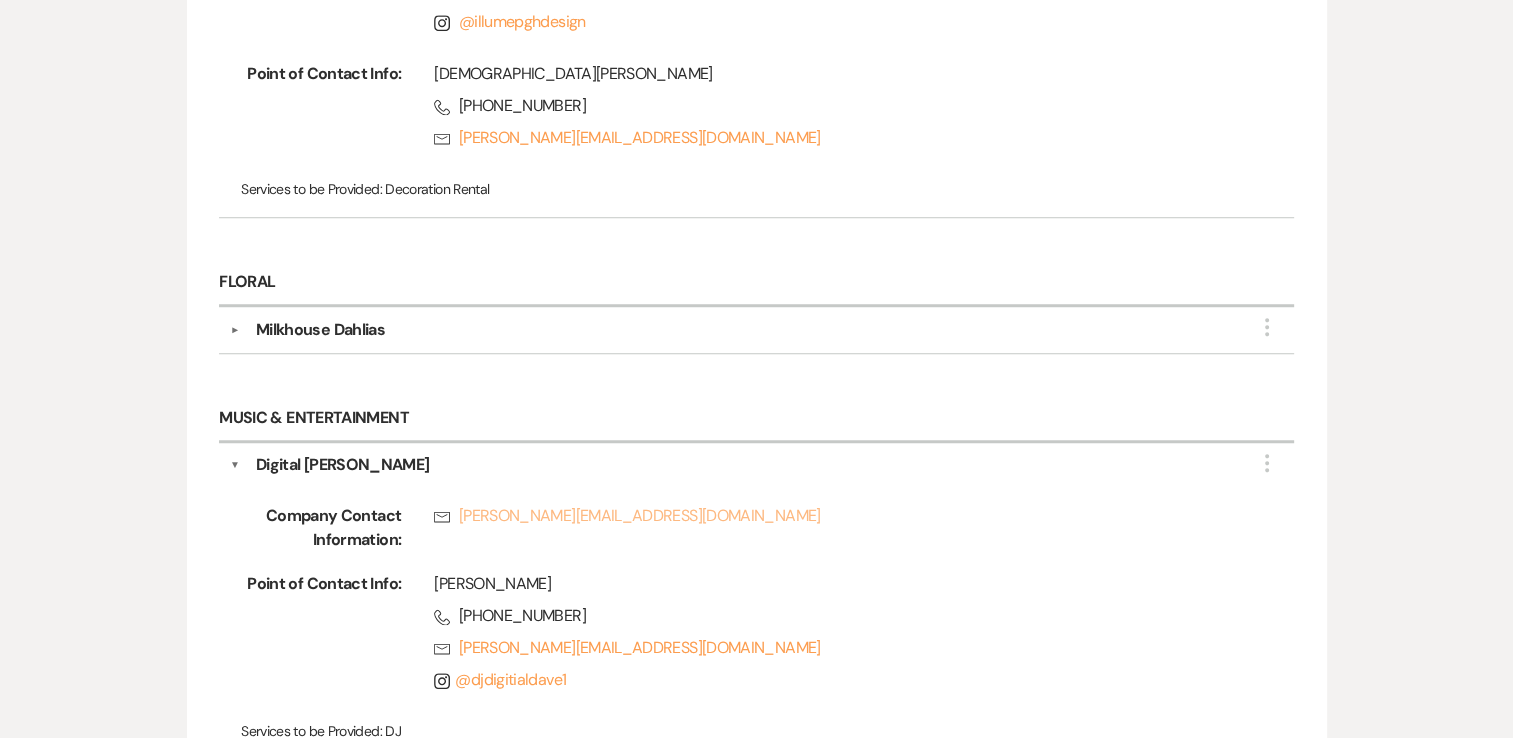 scroll, scrollTop: 1500, scrollLeft: 0, axis: vertical 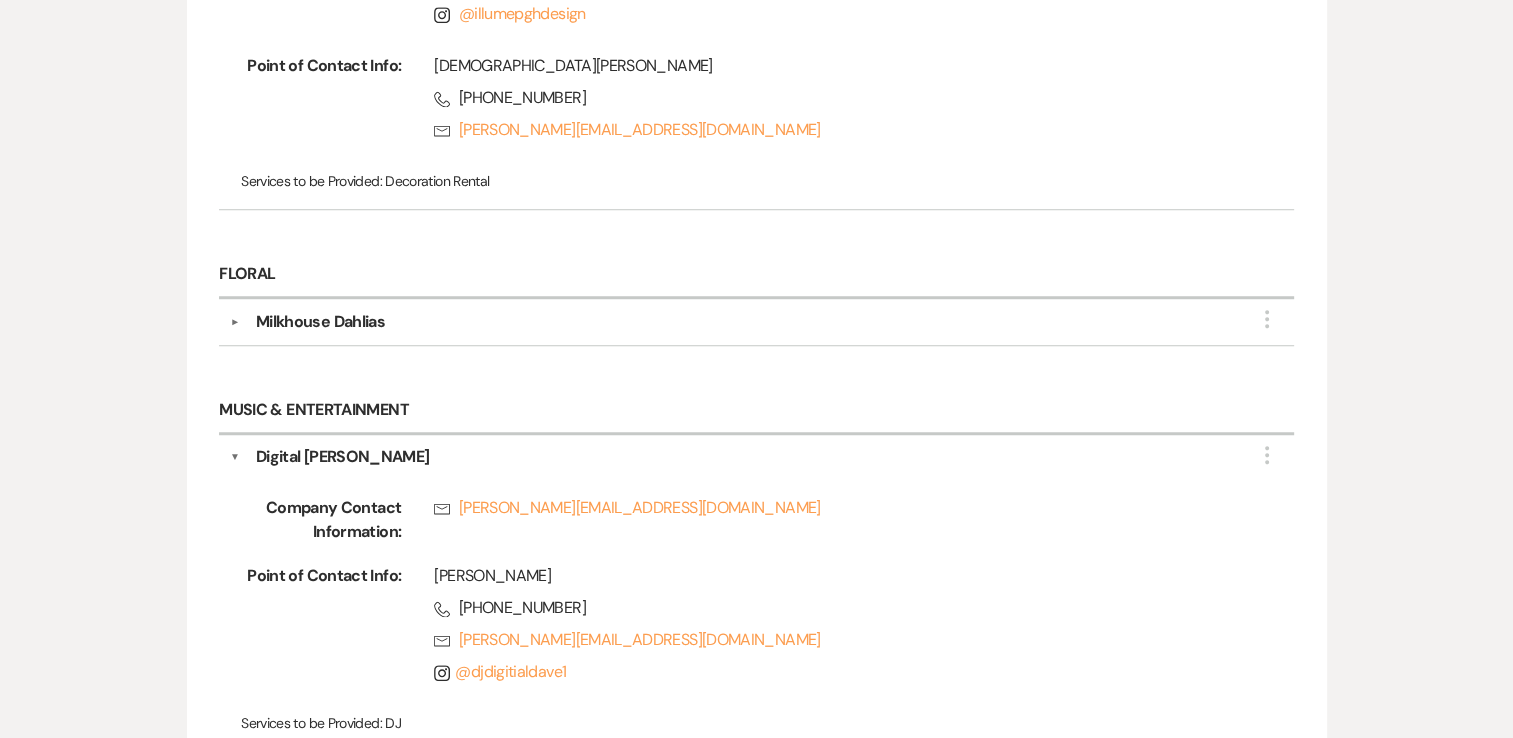 click on "▼" at bounding box center [235, 322] 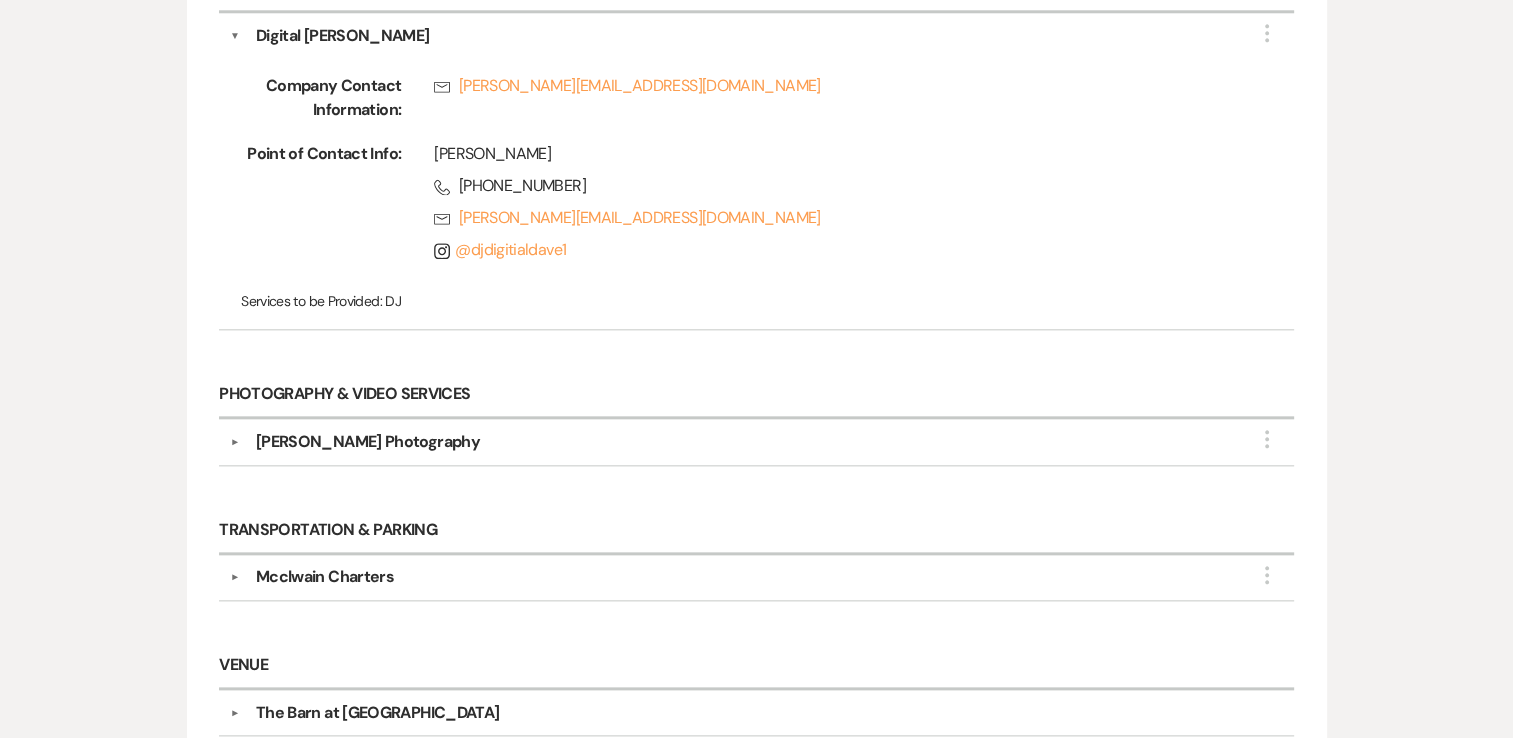 scroll, scrollTop: 2300, scrollLeft: 0, axis: vertical 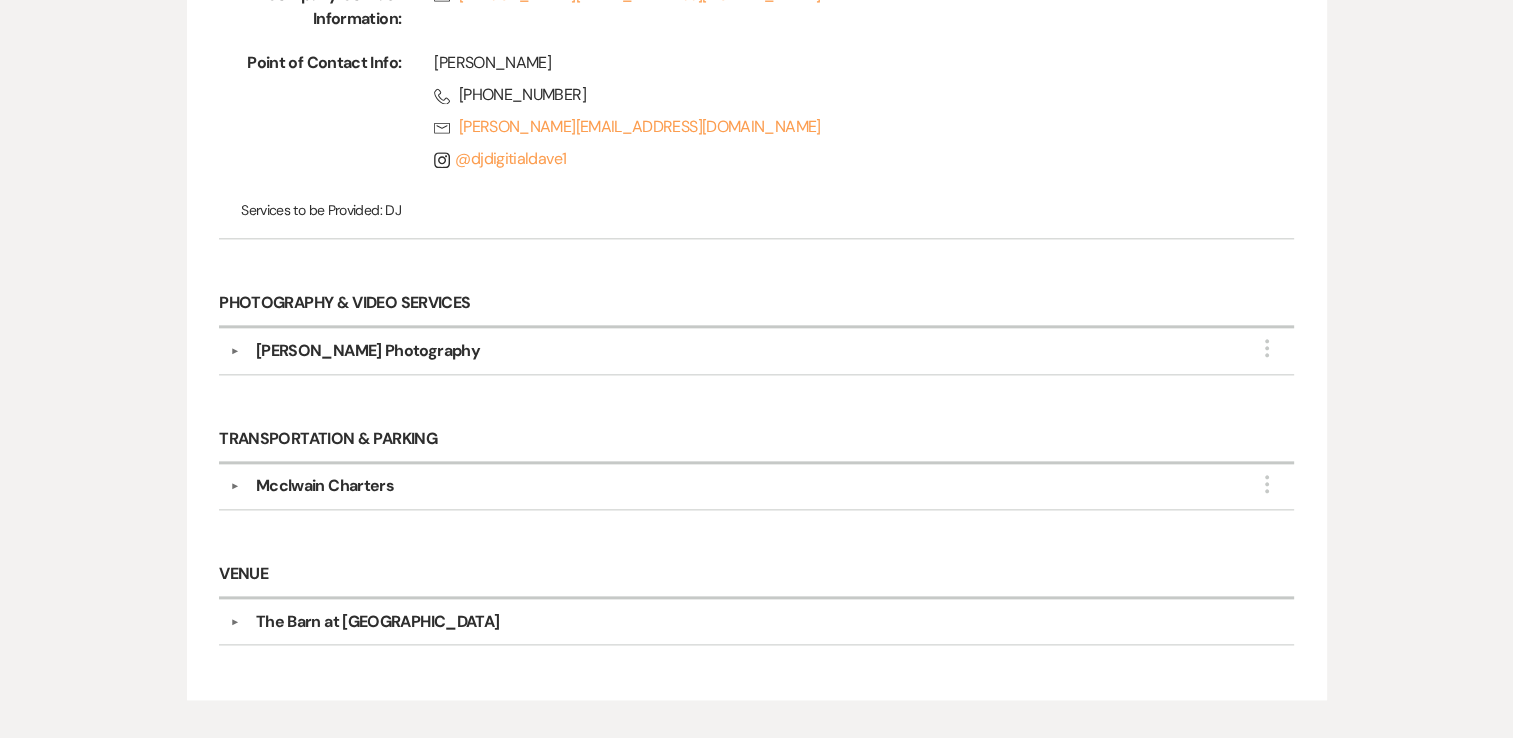 click on "▼" at bounding box center (235, 351) 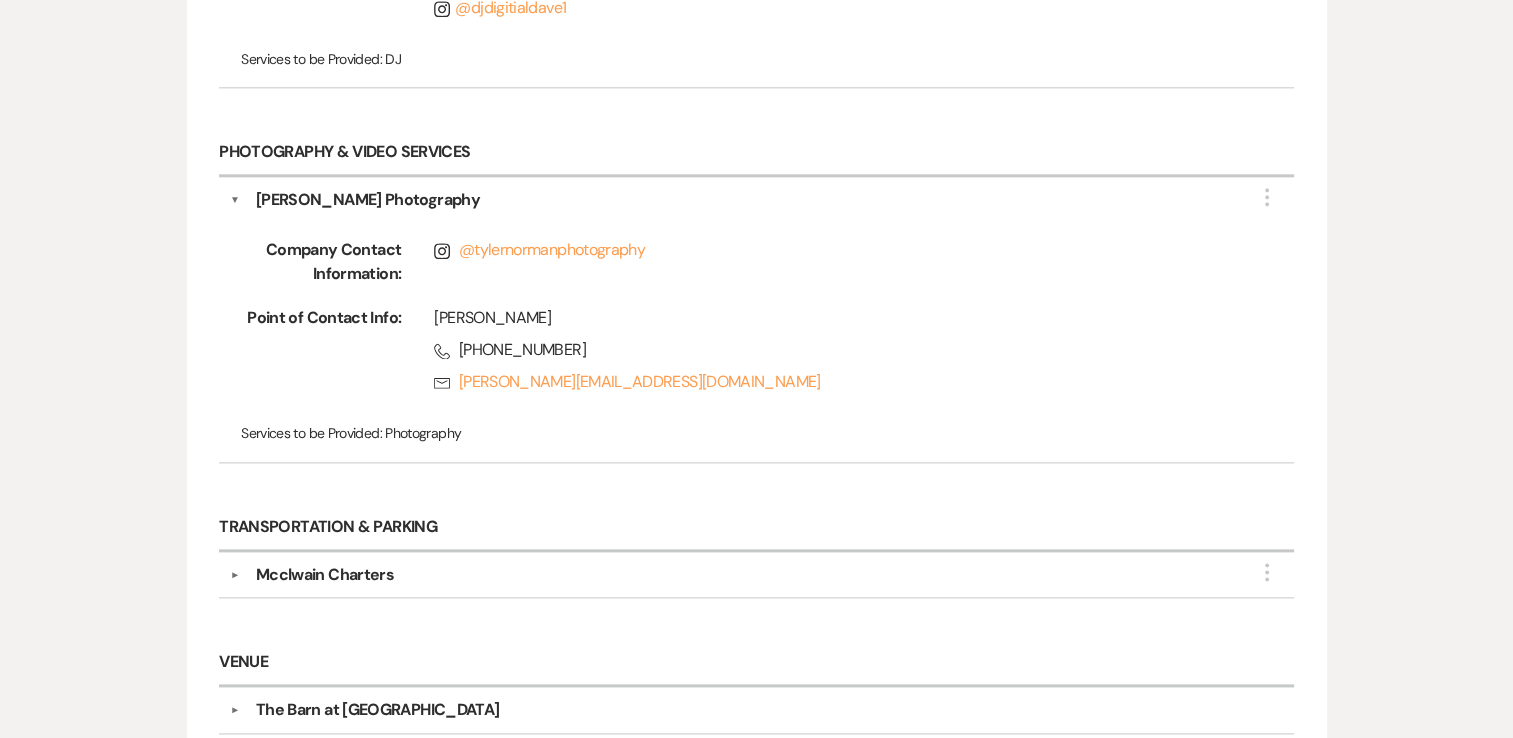 scroll, scrollTop: 2500, scrollLeft: 0, axis: vertical 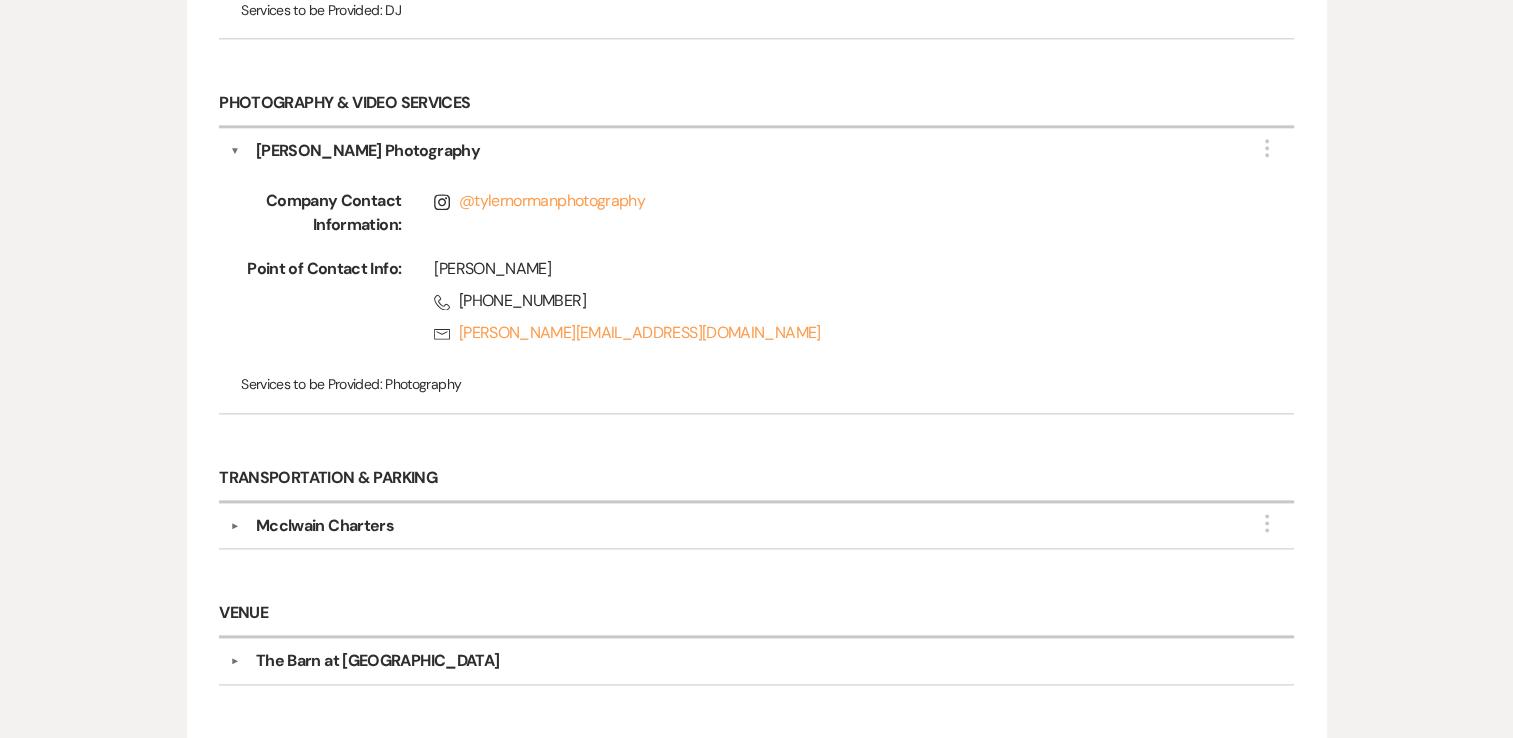 click on "▼" at bounding box center (235, 526) 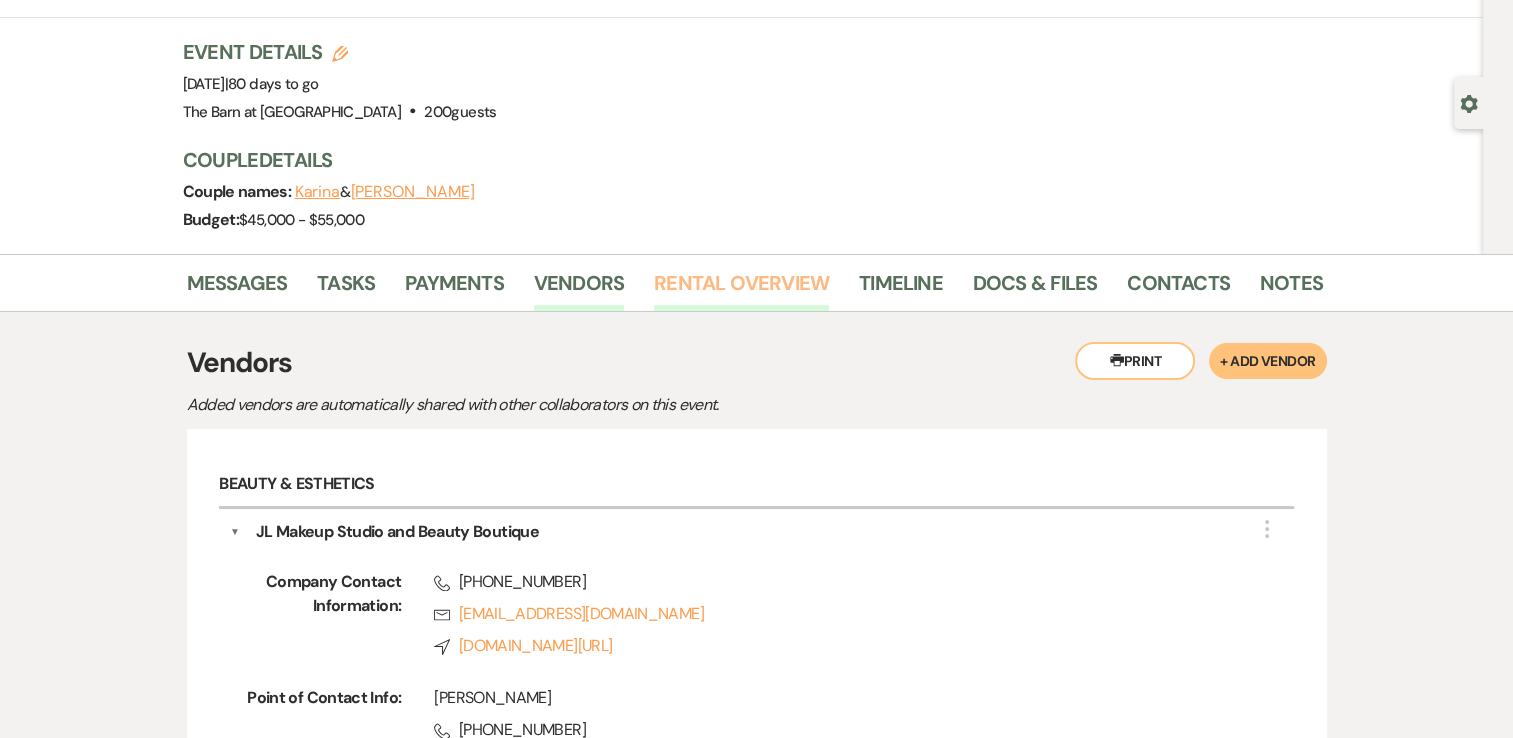 scroll, scrollTop: 0, scrollLeft: 0, axis: both 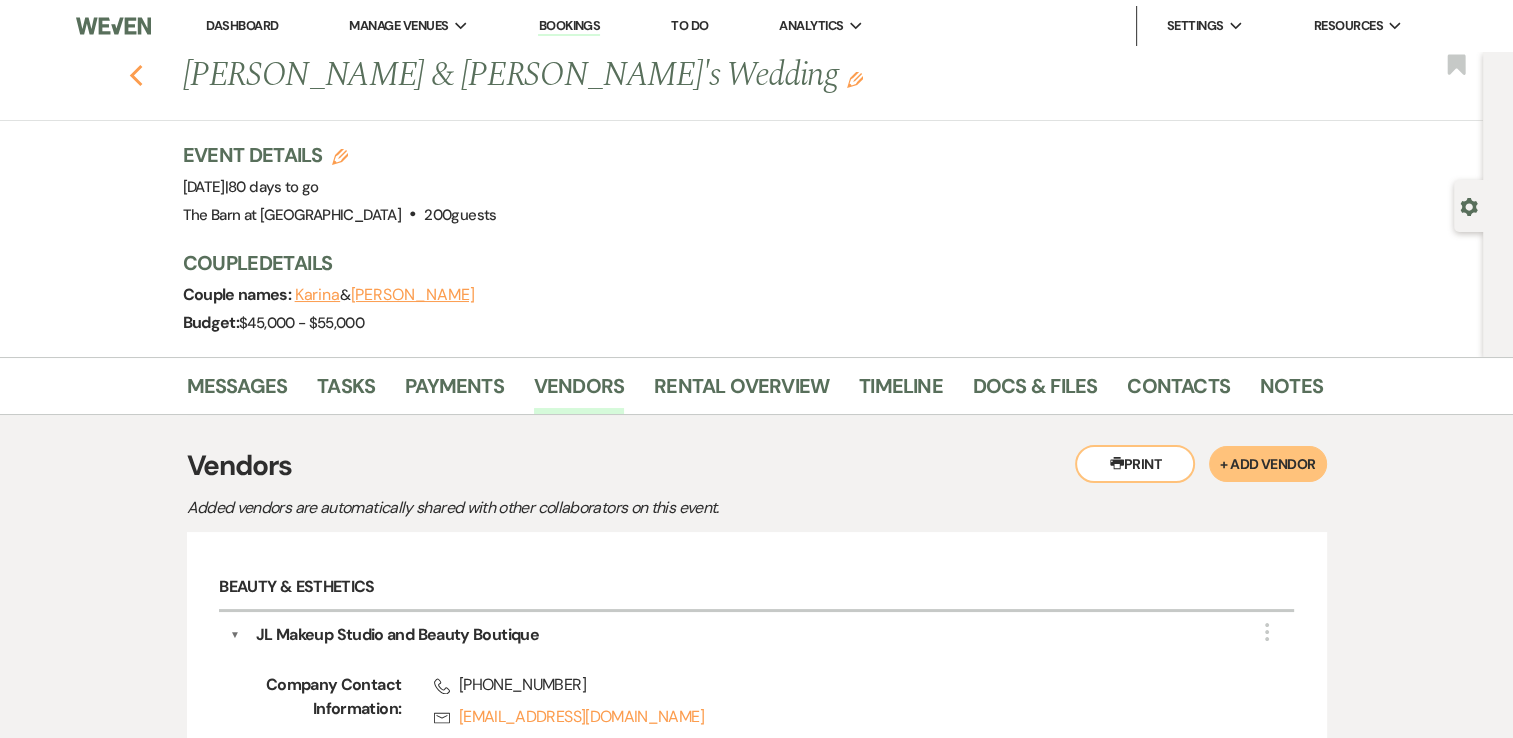 click on "Previous" 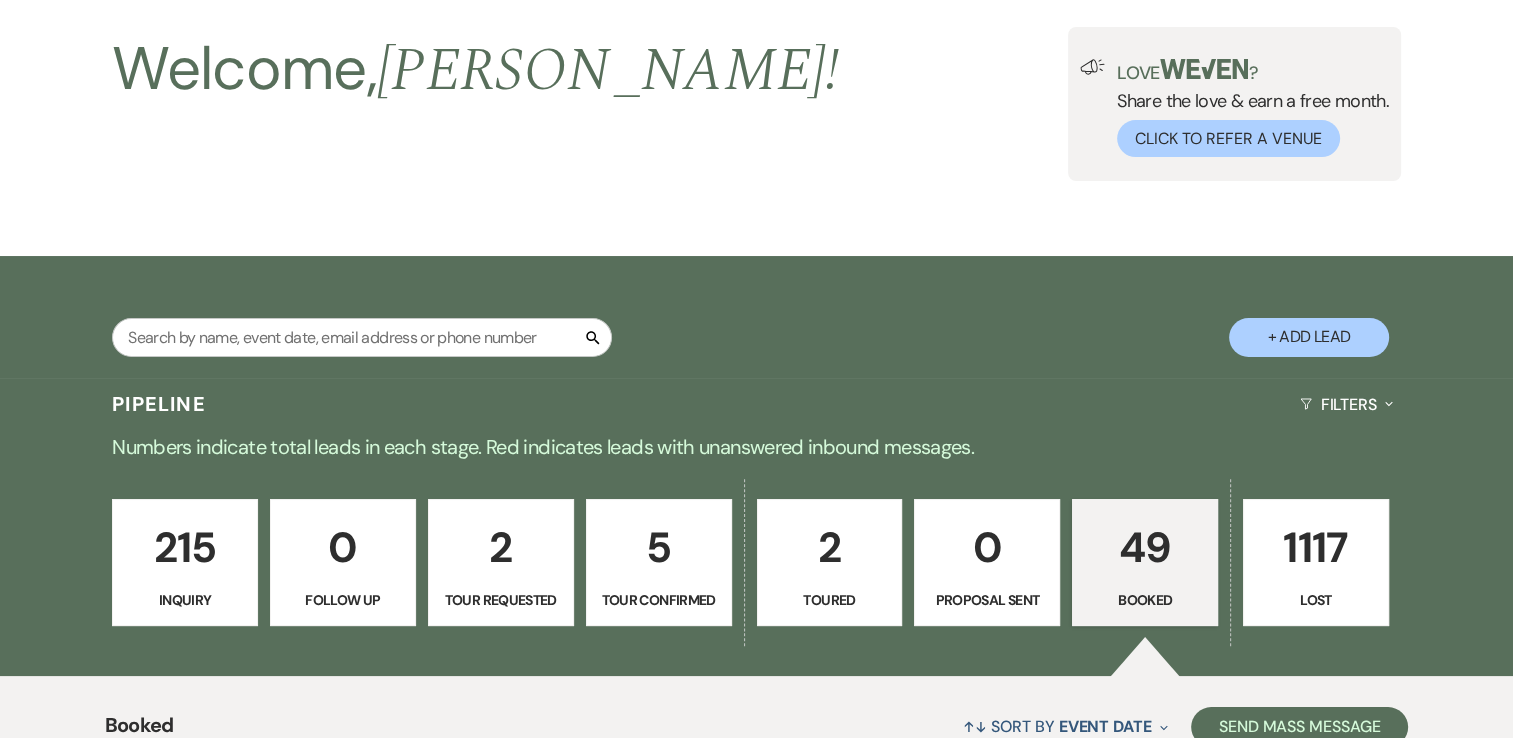 scroll, scrollTop: 0, scrollLeft: 0, axis: both 